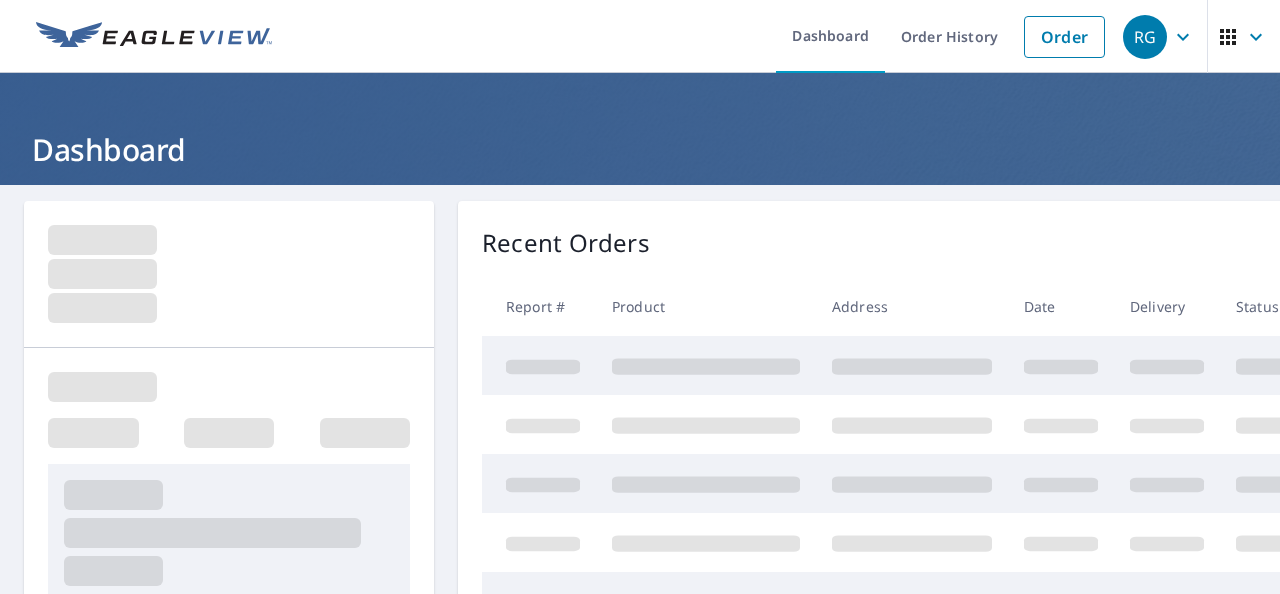 scroll, scrollTop: 0, scrollLeft: 0, axis: both 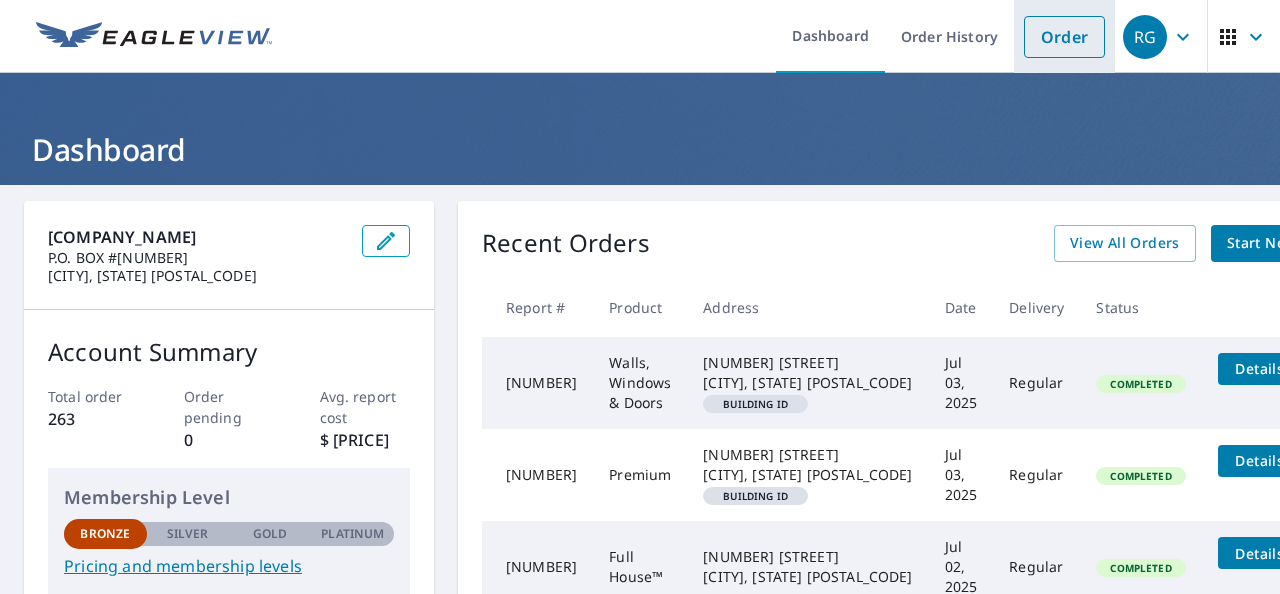click on "Order" at bounding box center [1064, 37] 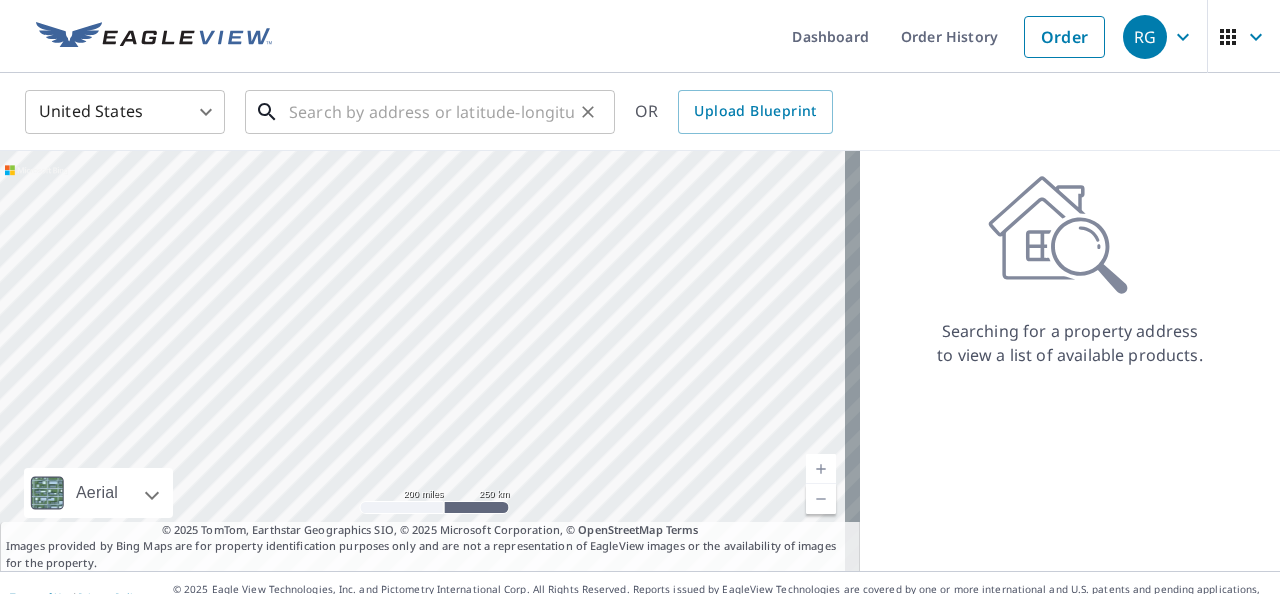click at bounding box center (431, 112) 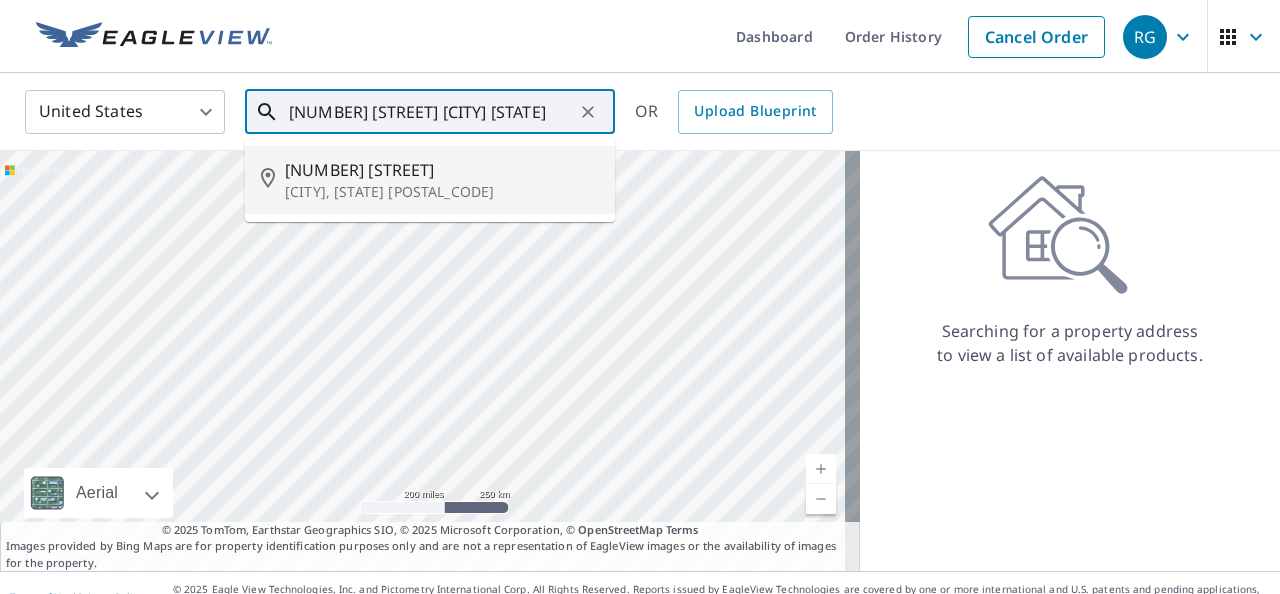 click on "[NUMBER] [STREET]" at bounding box center [442, 170] 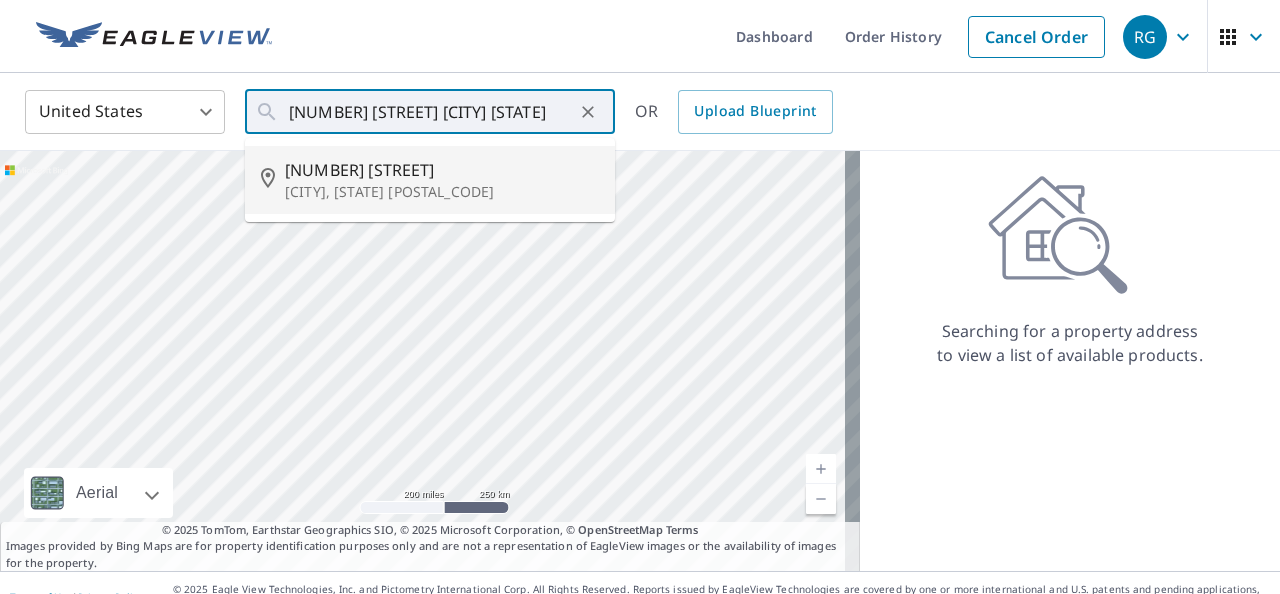 type on "[NUMBER] [STREET] [CITY], [STATE] [POSTAL_CODE]" 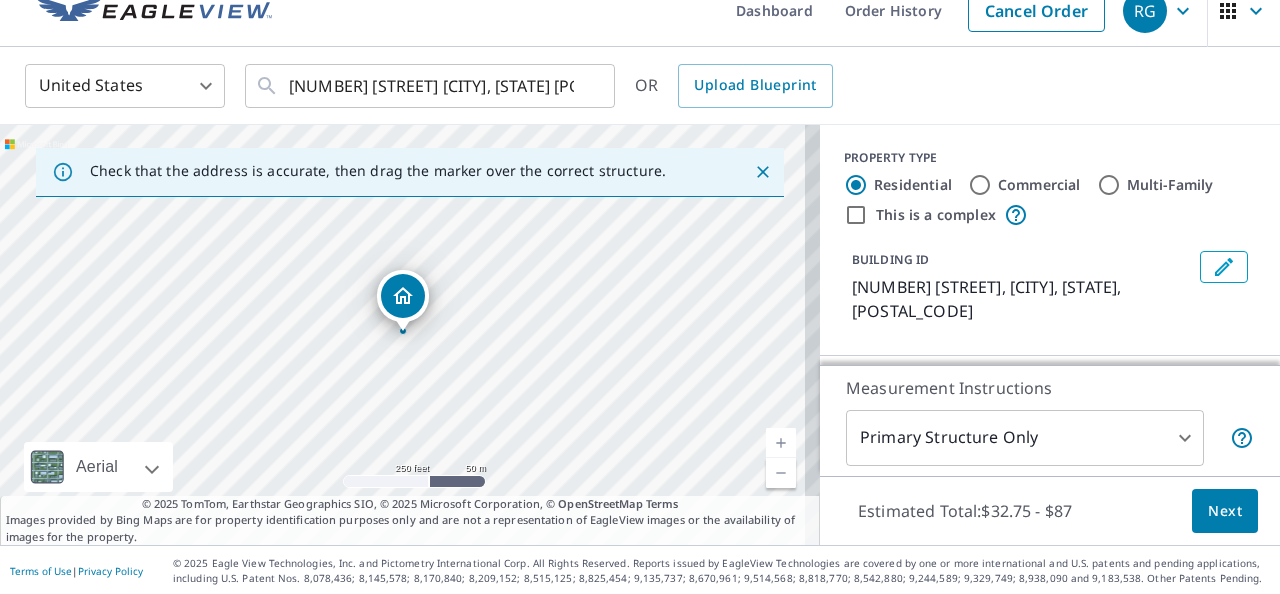 scroll, scrollTop: 28, scrollLeft: 0, axis: vertical 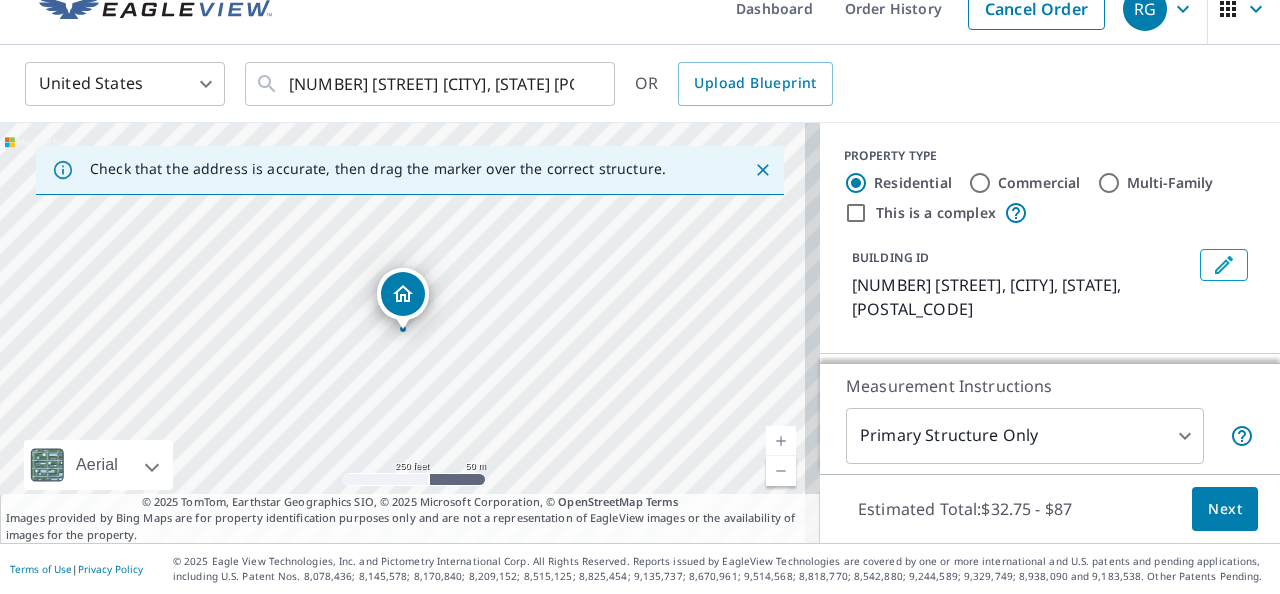 click on "PROPERTY TYPE Residential Commercial Multi-Family This is a complex BUILDING ID [NUMBER] [STREET], [CITY], [STATE], [POSTAL_CODE]" at bounding box center [1050, 238] 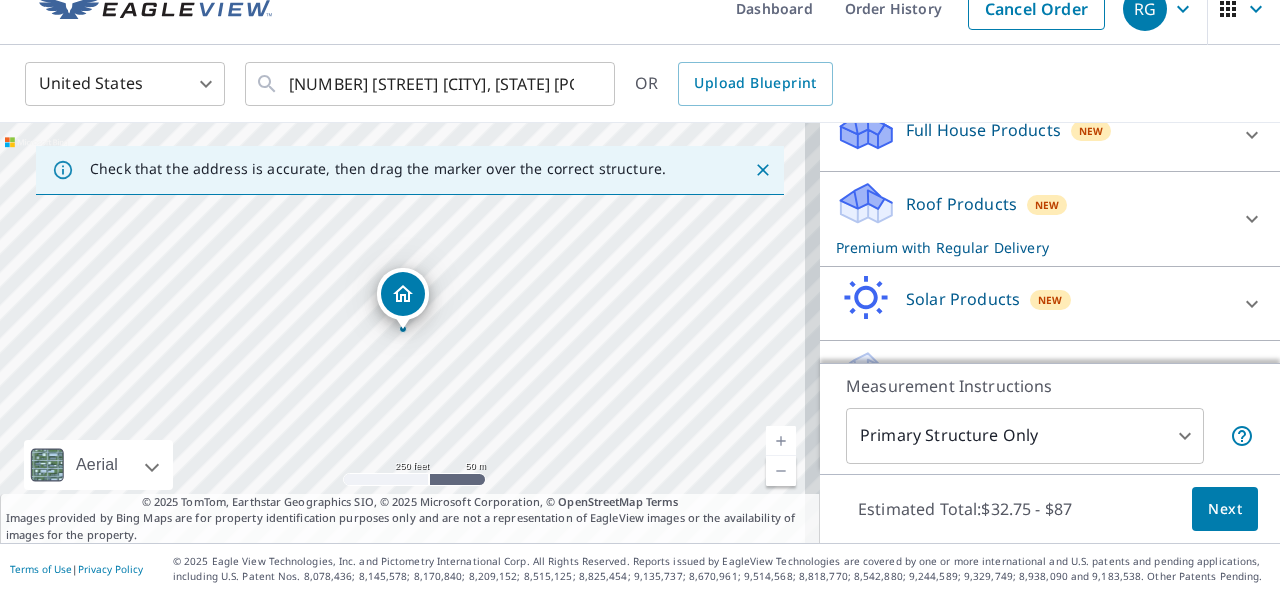 scroll, scrollTop: 282, scrollLeft: 0, axis: vertical 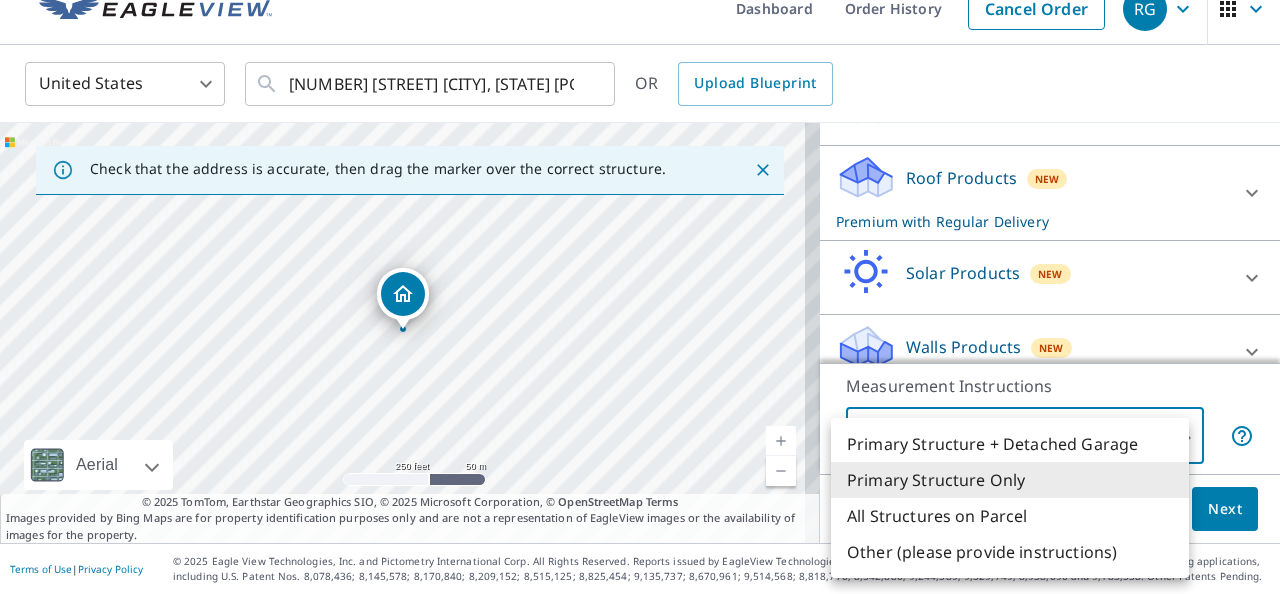 click on "PROPERTY TYPE Residential Commercial Multi-Family This is a complex BUILDING ID [NUMBER] [STREET], [CITY], [STATE], [POSTAL_CODE] ​ OR Upload Blueprint Check that the address is accurate, then drag the marker over the correct structure. [NUMBER] [STREET], [CITY], [STATE], [POSTAL_CODE] Aerial Road A standard road map Aerial A detailed look from above Labels Labels 250 feet 50 m © 2025 TomTom, © Vexcel Imaging, © 2025 Microsoft Corporation,  © OpenStreetMap Terms © 2025 TomTom, Earthstar Geographics SIO, © 2025 Microsoft Corporation, ©   OpenStreetMap   Terms Images provided by Bing Maps are for property identification purposes only and are not a representation of EagleView images or the availability of images for the property. PROPERTY TYPE Residential Commercial Multi-Family This is a complex BUILDING ID [NUMBER] [STREET], [CITY], [STATE], [POSTAL_CODE] Full House Products New Full House™ $105 Roof Products New Premium with Regular Delivery Premium $32.75 - $87 Delivery Regular $0 8 ​ Standard $32.75 QuickSquares™ $18 Gutter $13.75 $18 New 2" at bounding box center [640, 297] 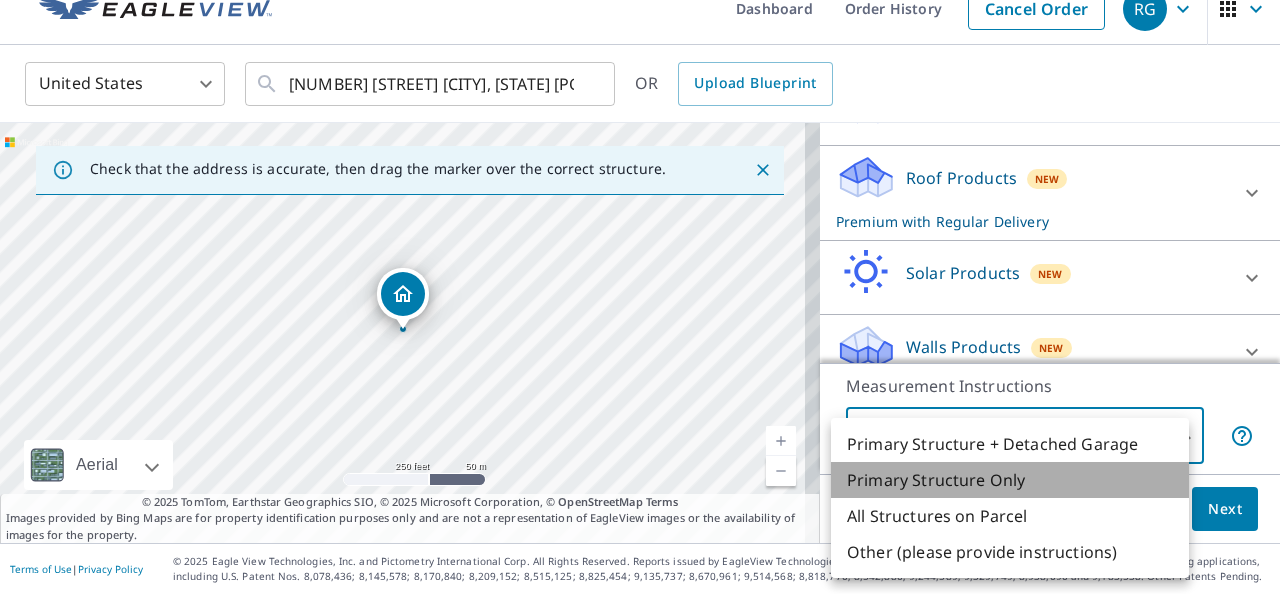 click on "Primary Structure Only" at bounding box center (1010, 480) 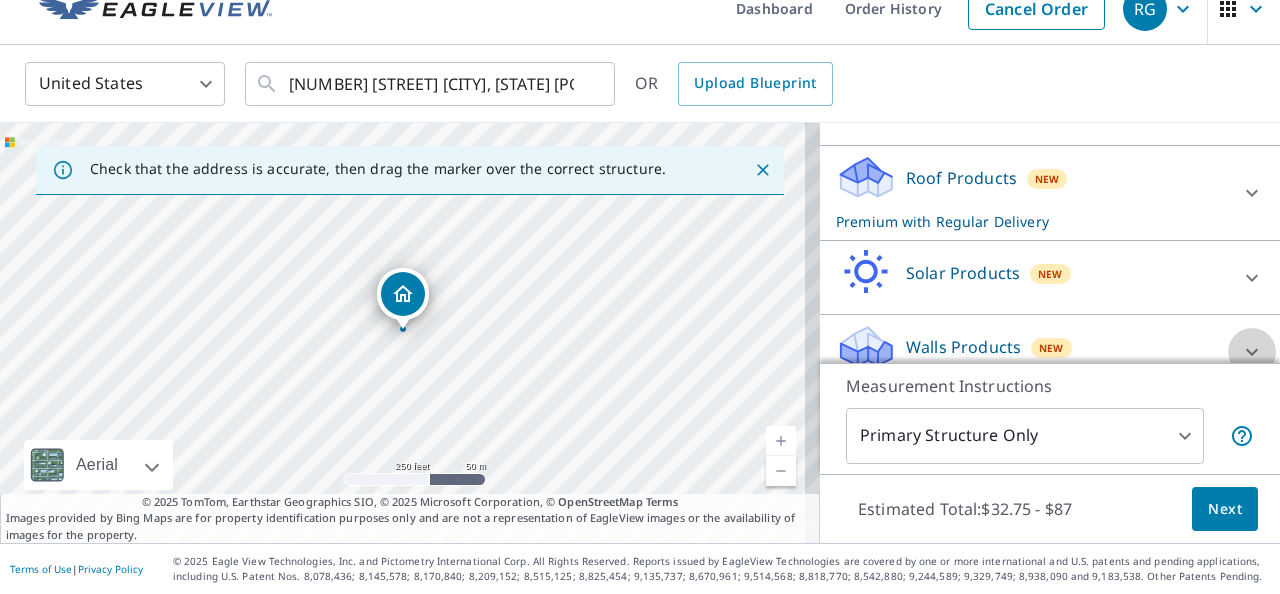 click 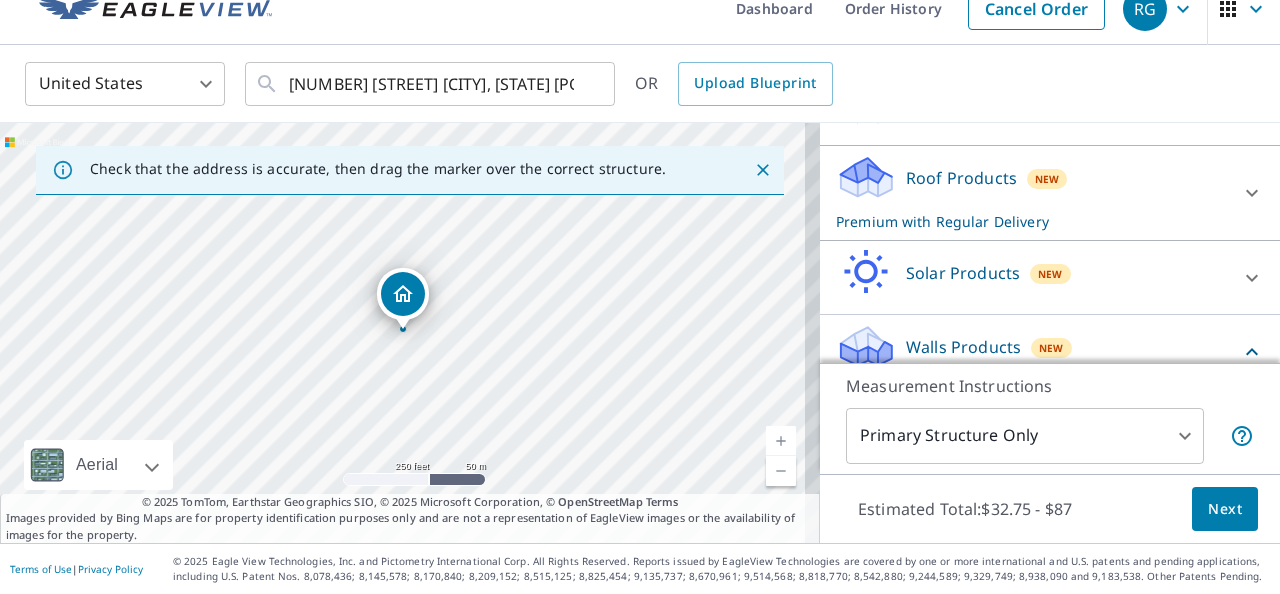 click on "Walls Products" at bounding box center [963, 347] 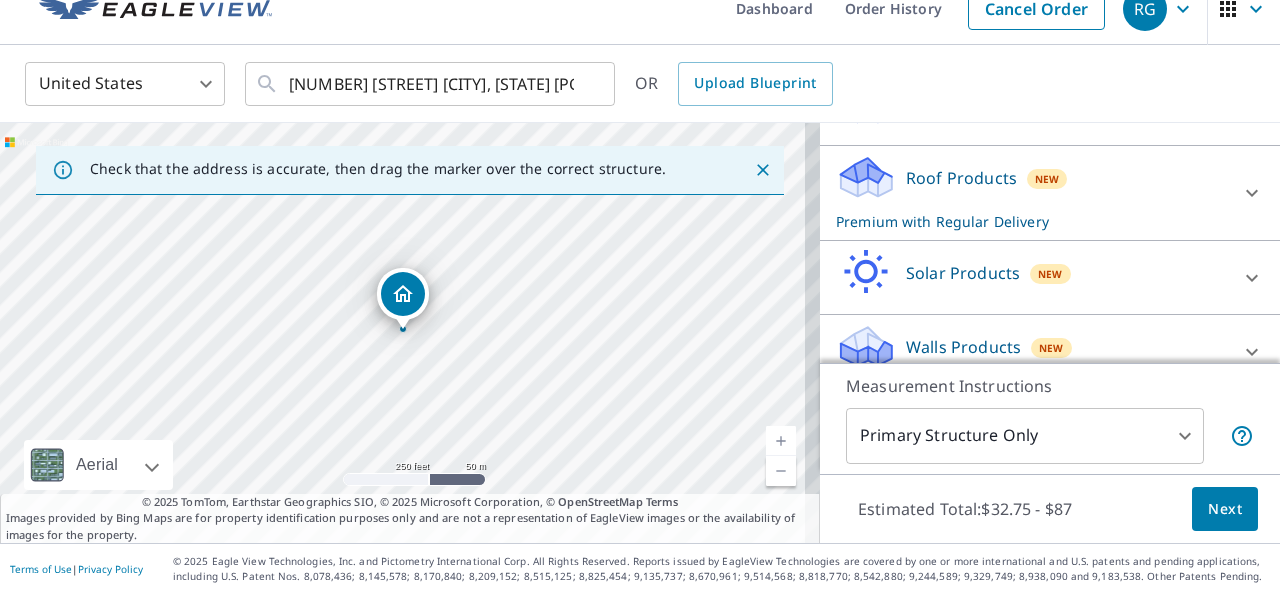 click on "Roof Products" at bounding box center [961, 178] 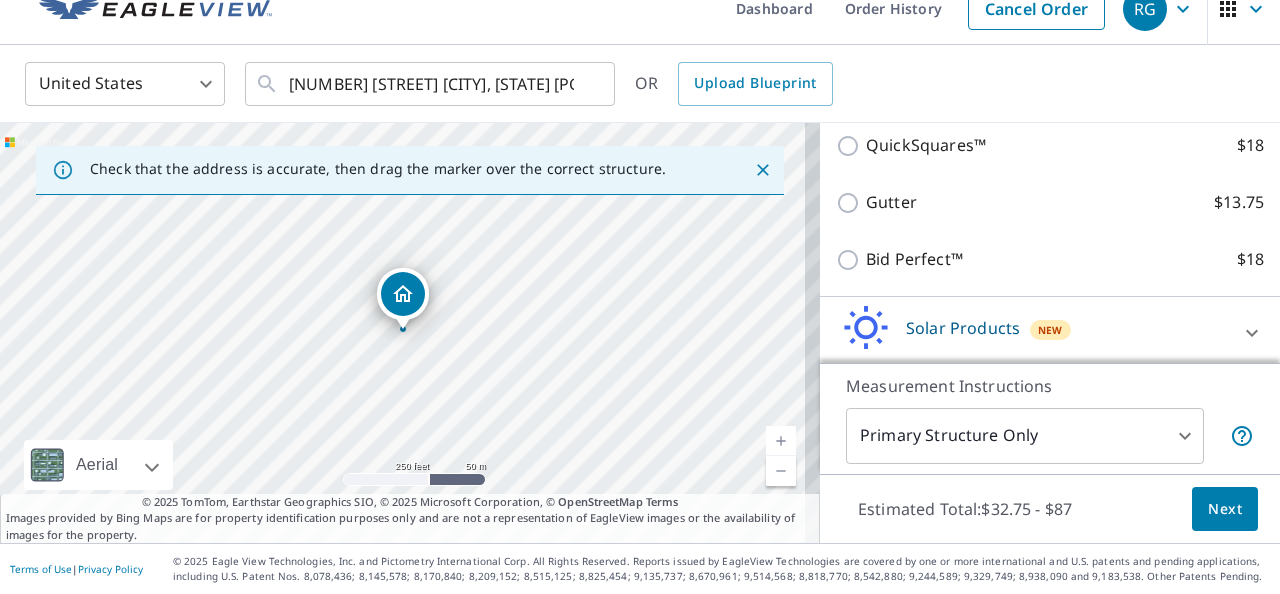 scroll, scrollTop: 611, scrollLeft: 0, axis: vertical 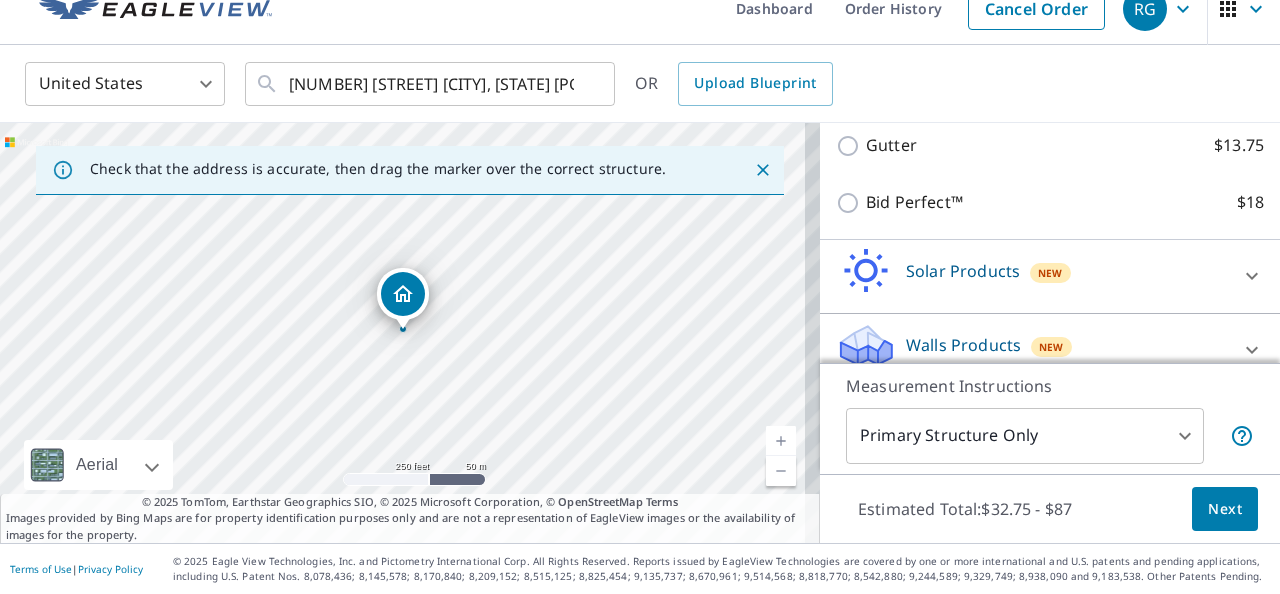 click on "New" at bounding box center [1051, 345] 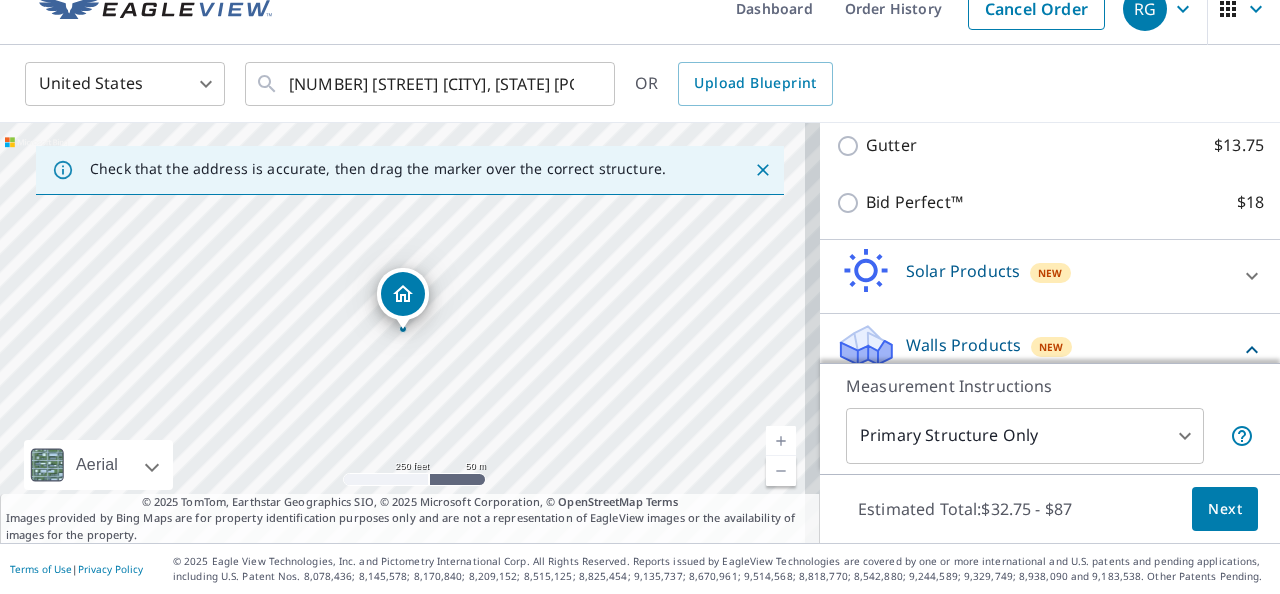 click on "Next" at bounding box center (1225, 509) 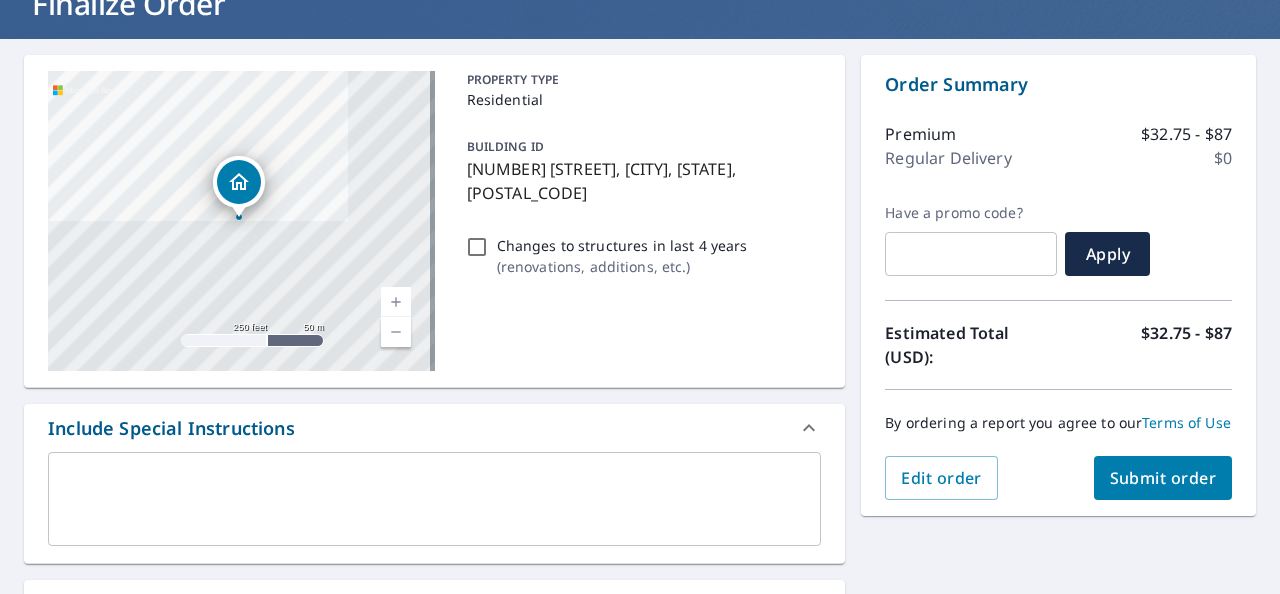 scroll, scrollTop: 148, scrollLeft: 0, axis: vertical 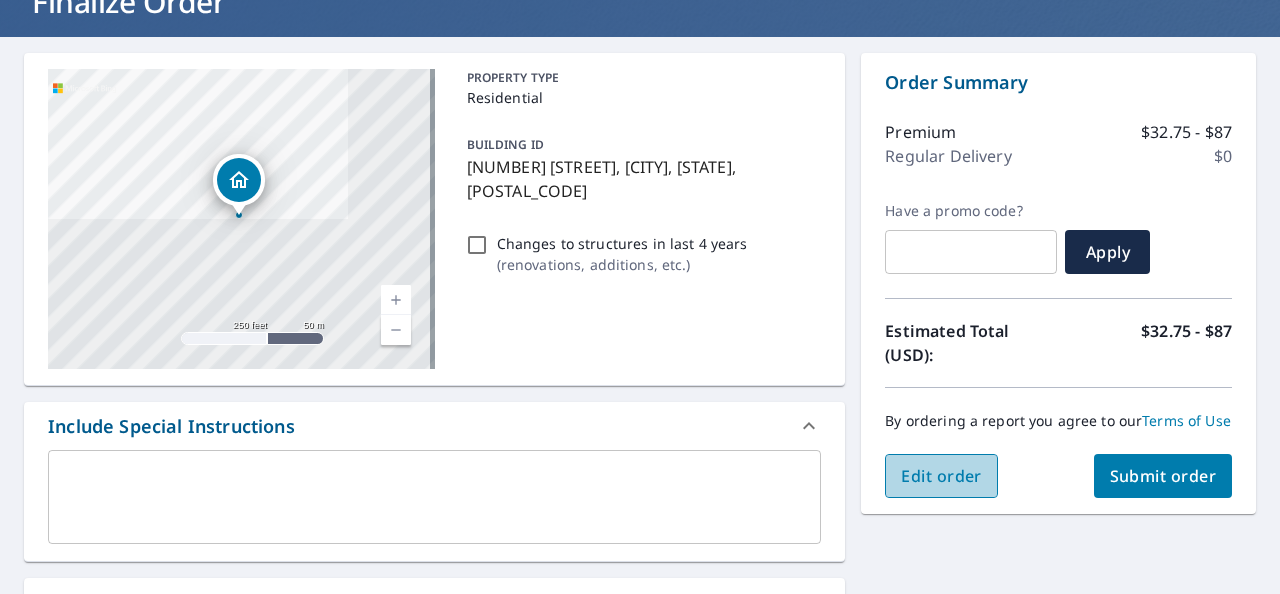 drag, startPoint x: 919, startPoint y: 496, endPoint x: 910, endPoint y: 478, distance: 20.12461 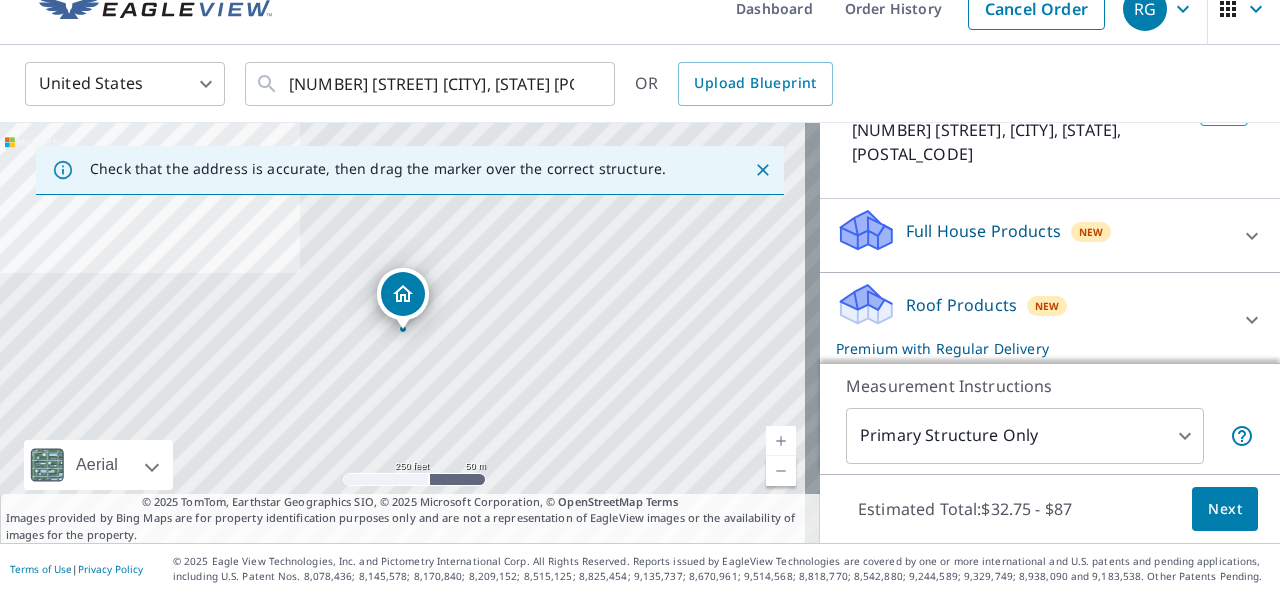 scroll, scrollTop: 157, scrollLeft: 0, axis: vertical 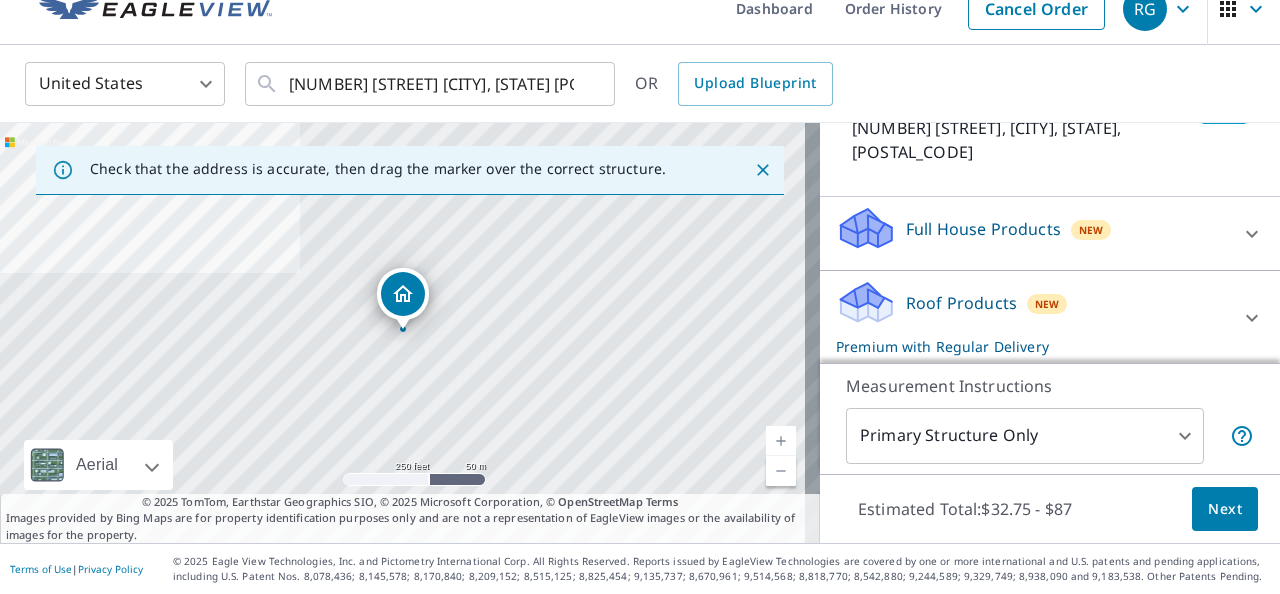 click on "Full House Products" at bounding box center (983, 229) 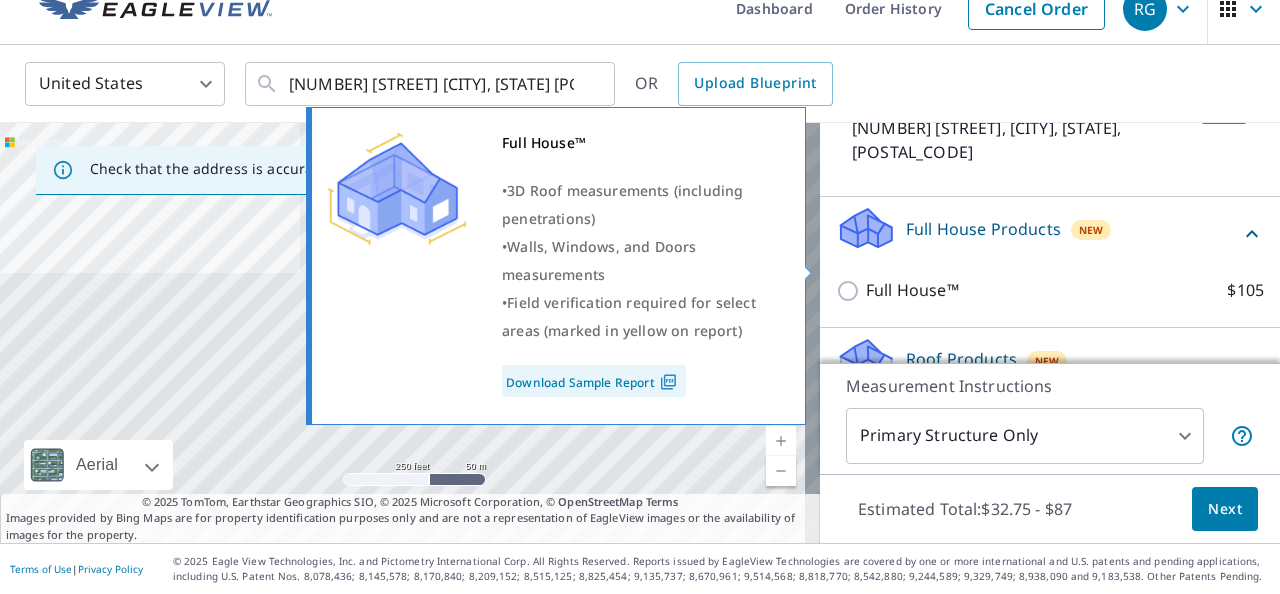 click on "Full House™ $105" at bounding box center [851, 291] 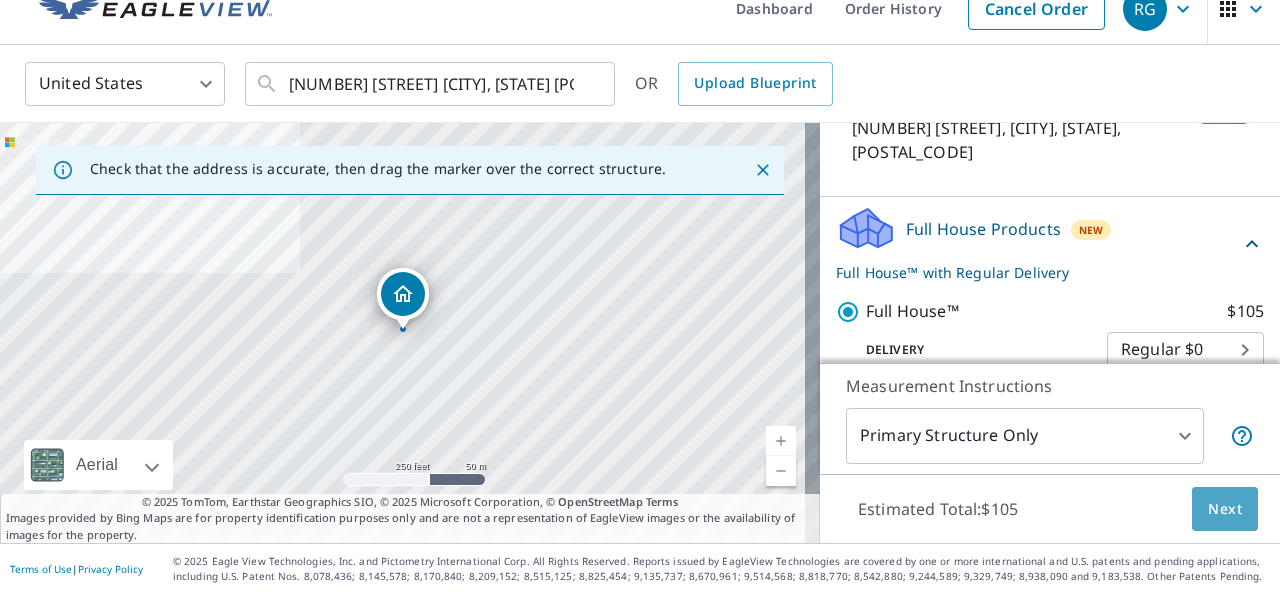 click on "Next" at bounding box center (1225, 509) 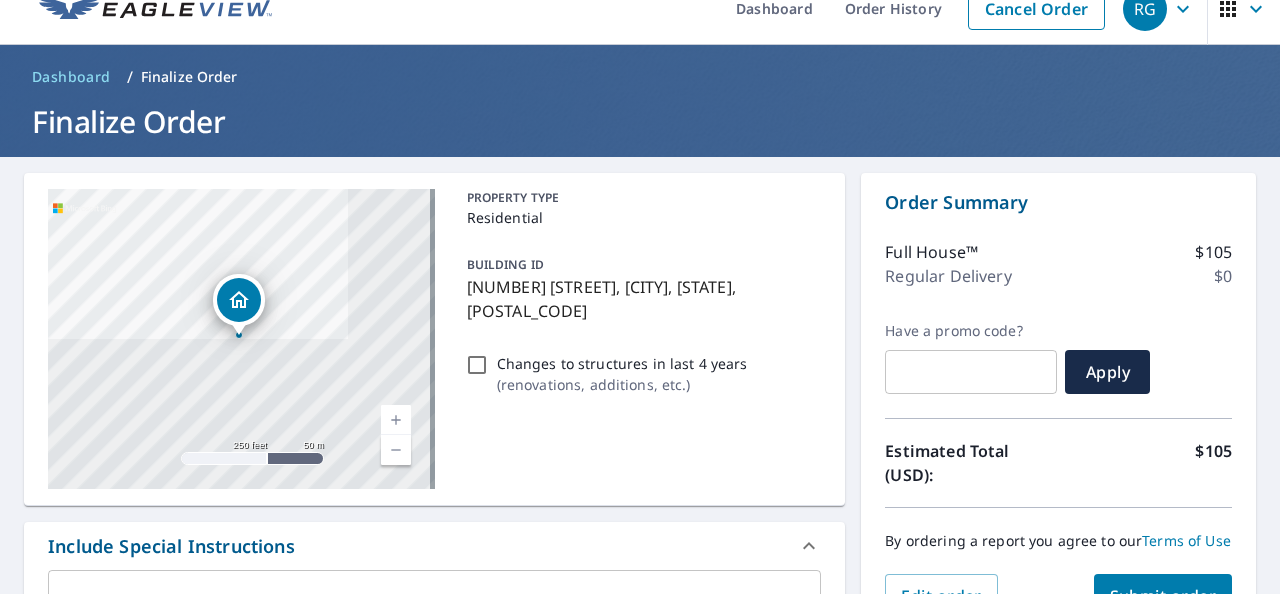 click on "Full House™ $105 Regular Delivery $0" at bounding box center (1058, 269) 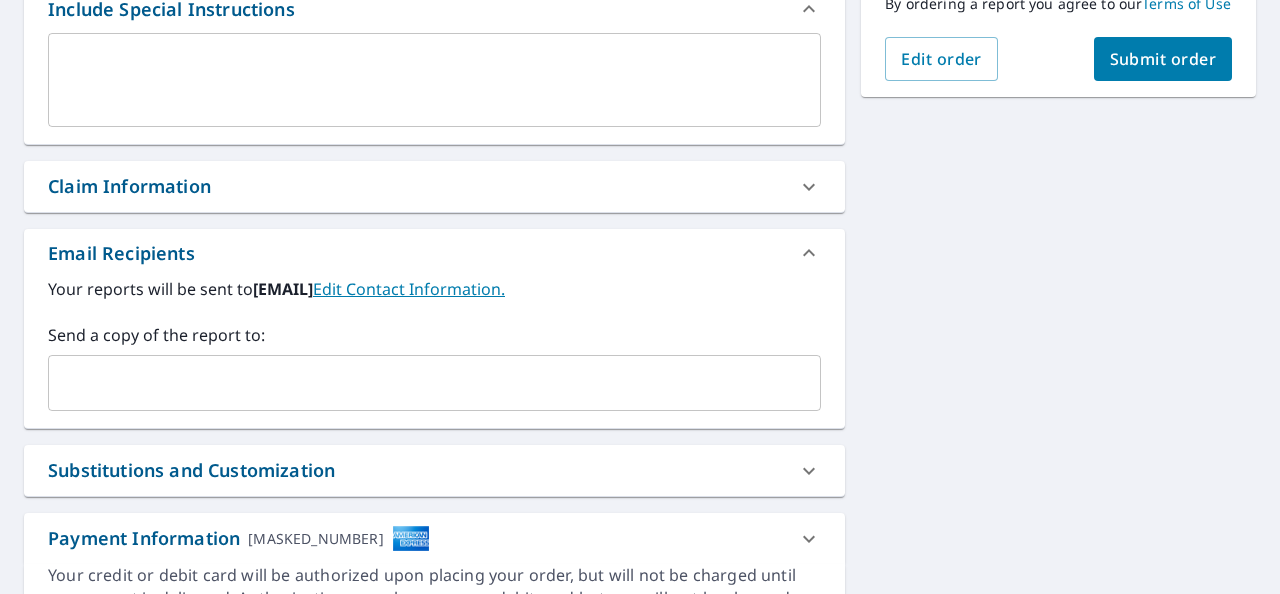 scroll, scrollTop: 525, scrollLeft: 0, axis: vertical 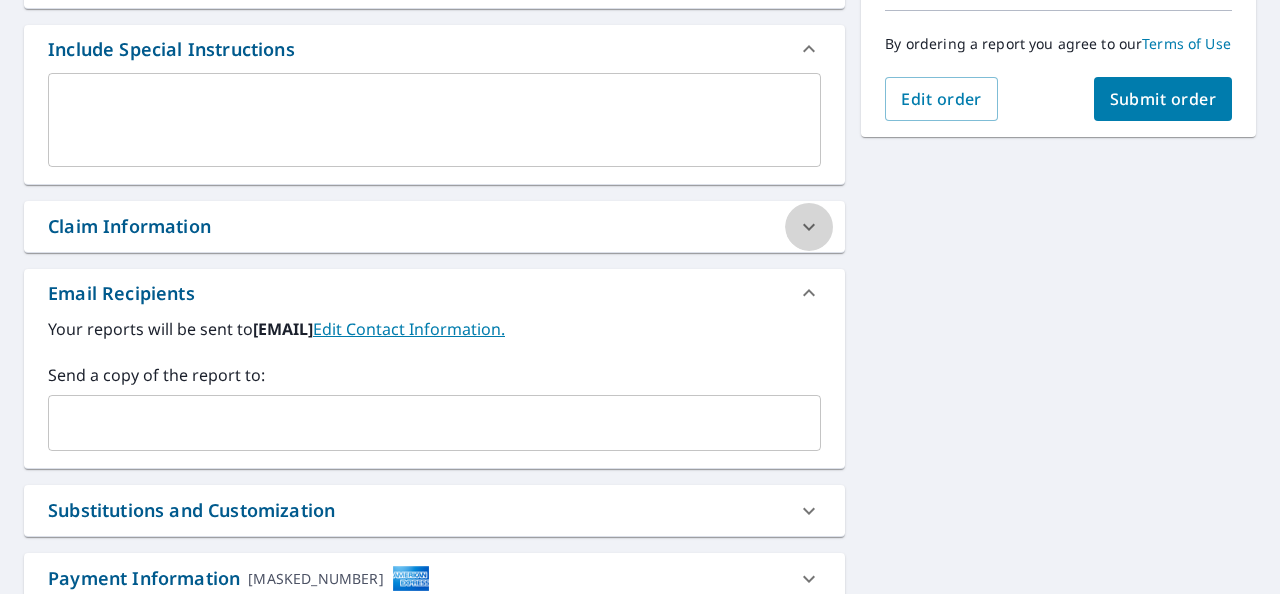 click 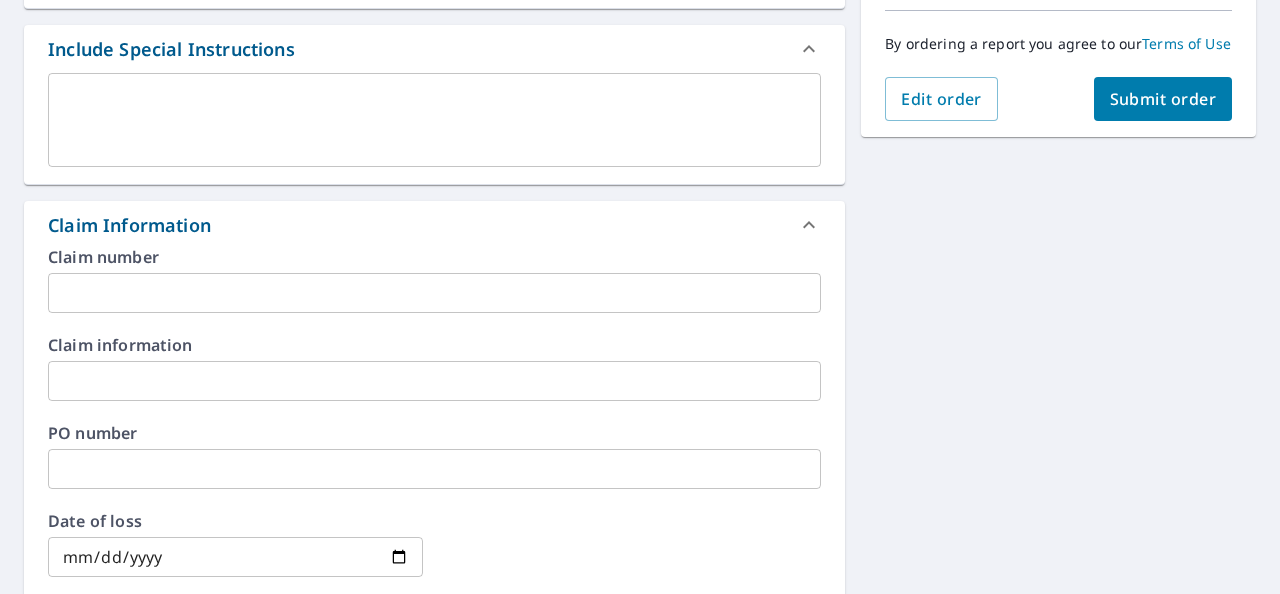 click at bounding box center [434, 293] 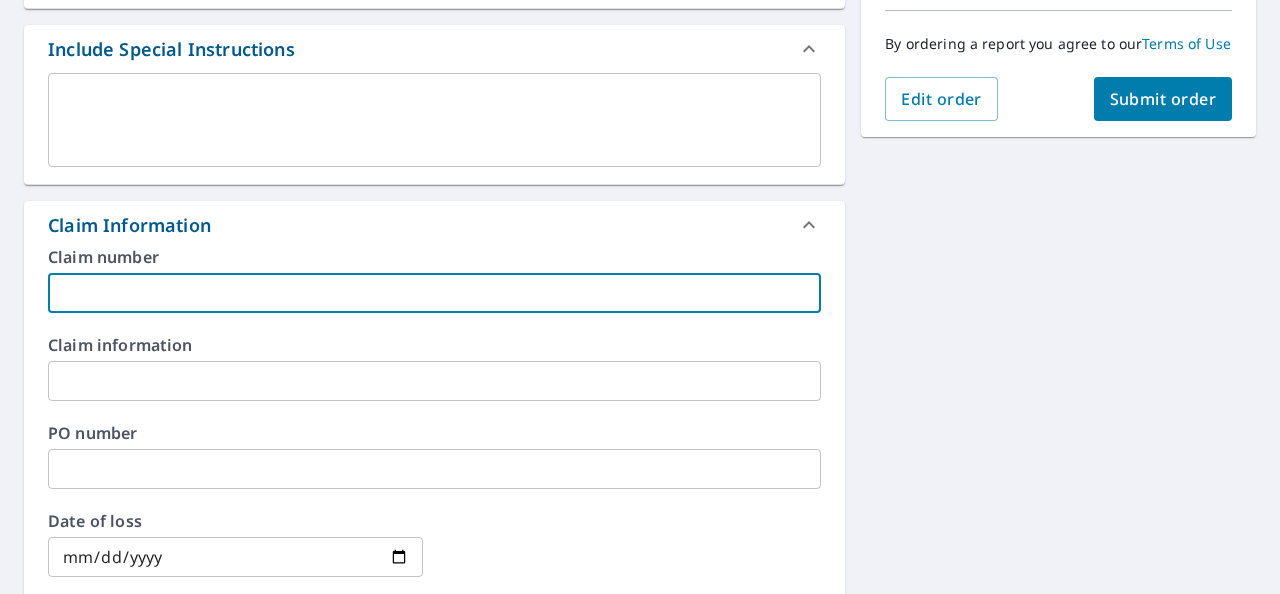 type on "2" 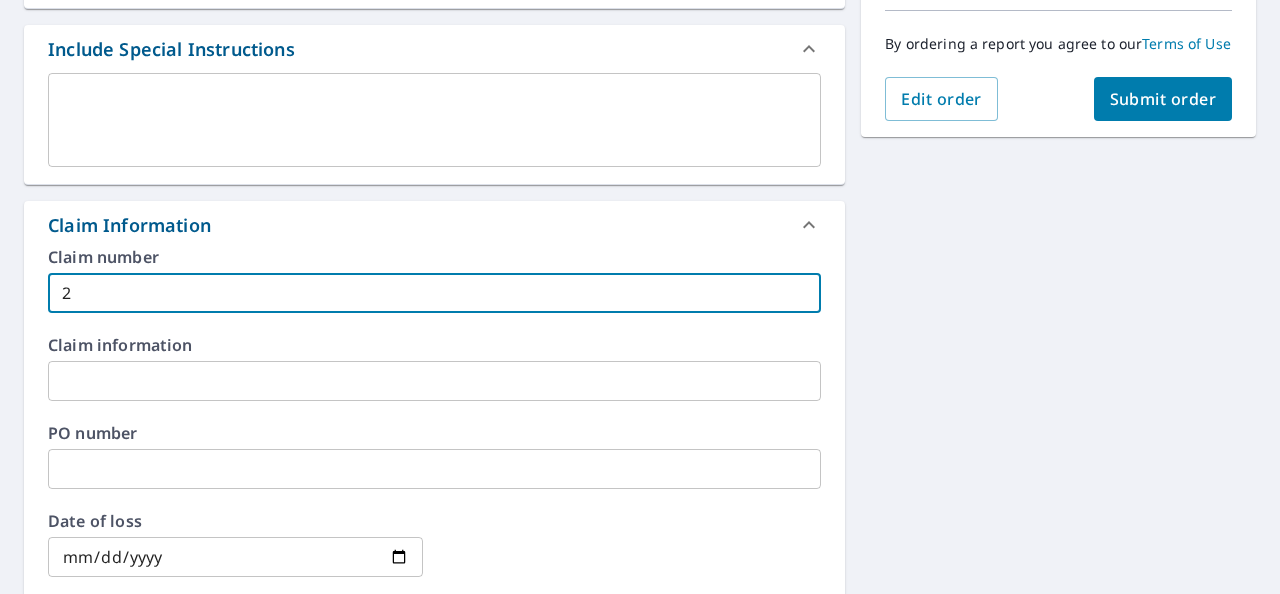 type on "25" 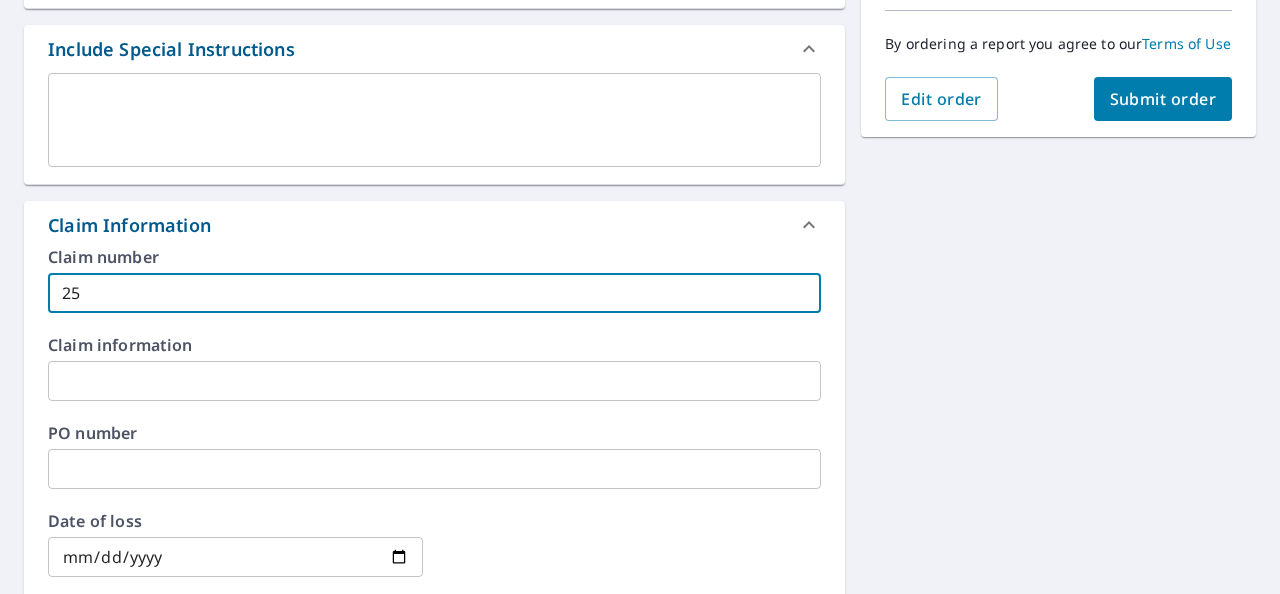 type on "250" 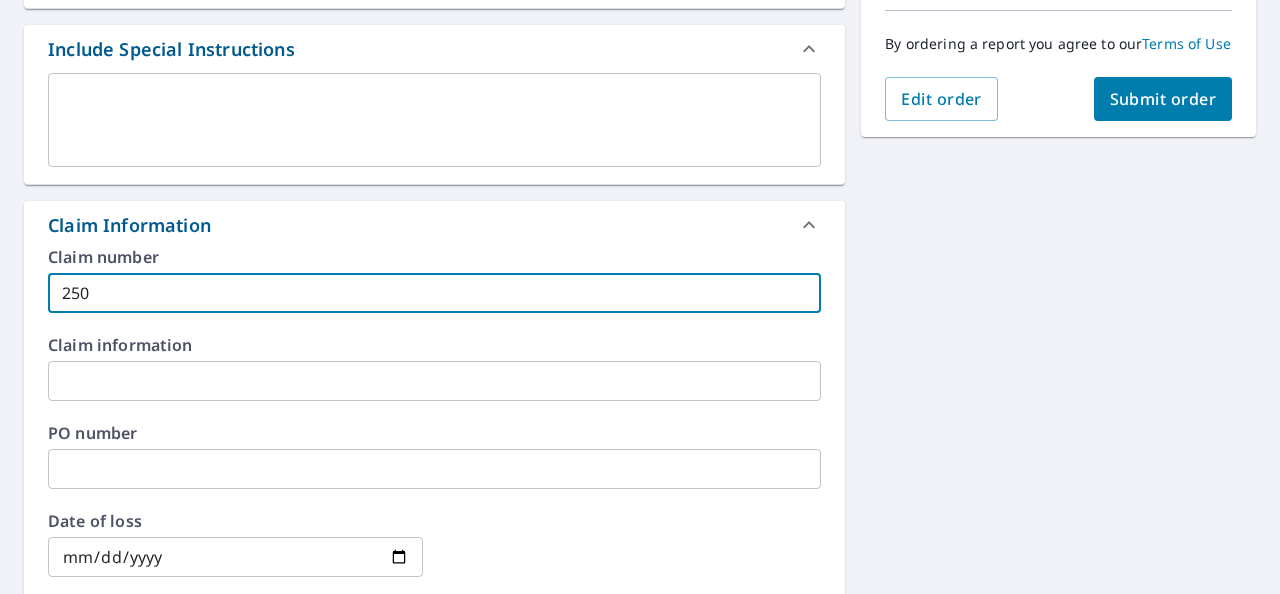 type on "[POSTAL_CODE]" 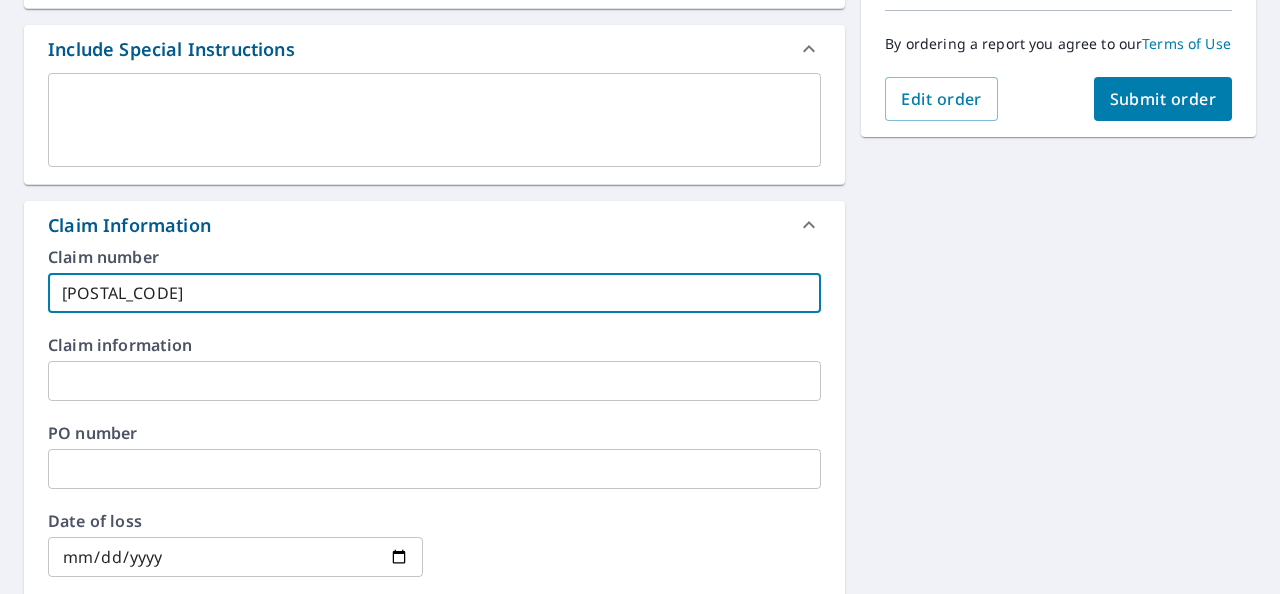 type on "[POSTAL_CODE]" 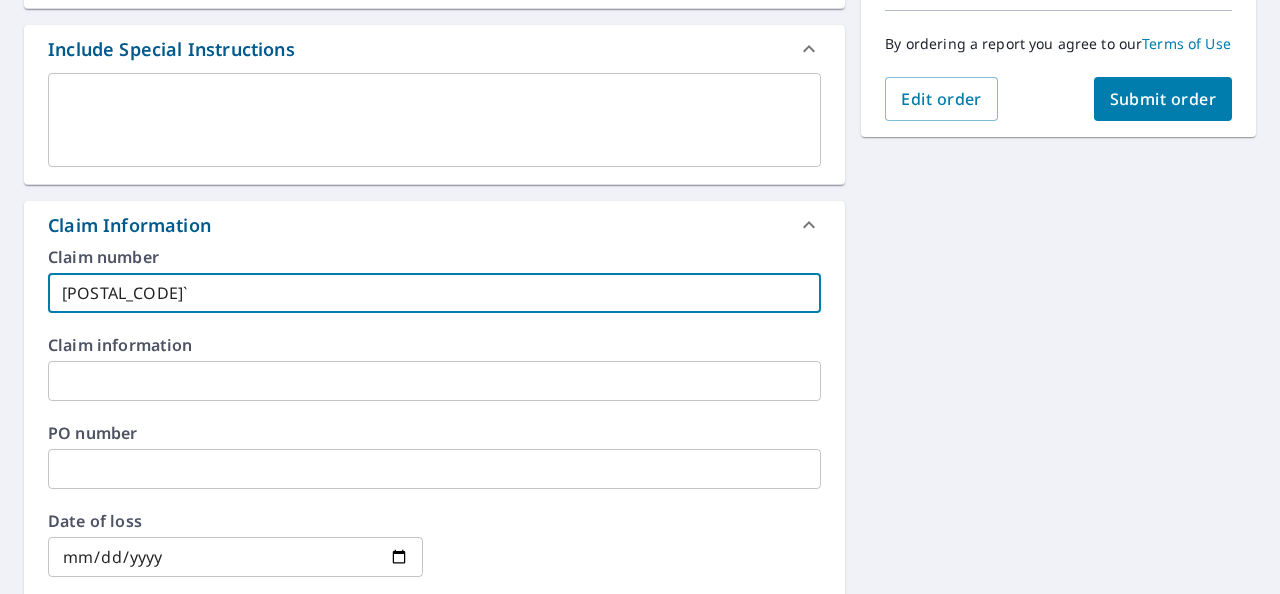 type on "[POSTAL_CODE]" 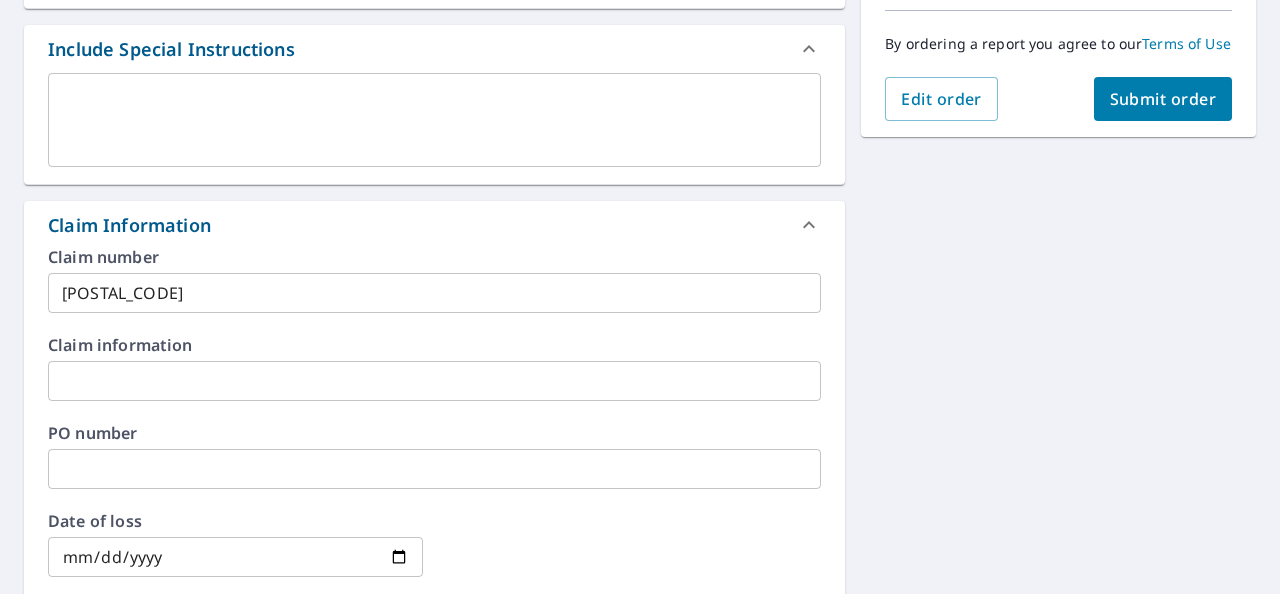 scroll, scrollTop: 872, scrollLeft: 0, axis: vertical 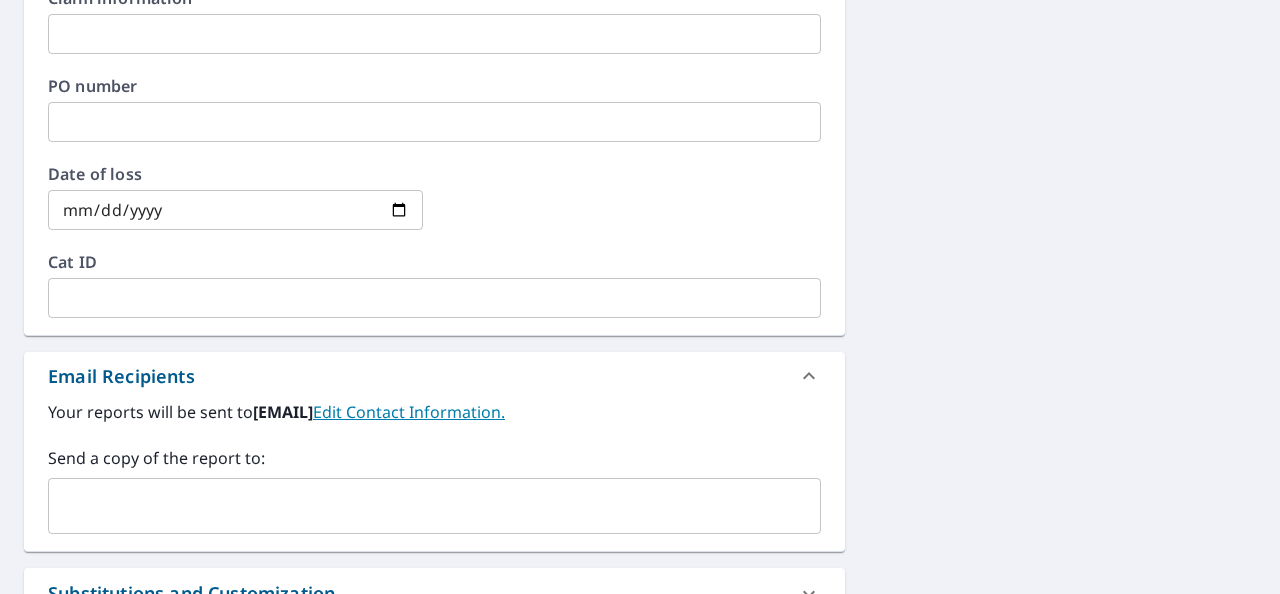 click on "Edit Contact Information." at bounding box center (409, 412) 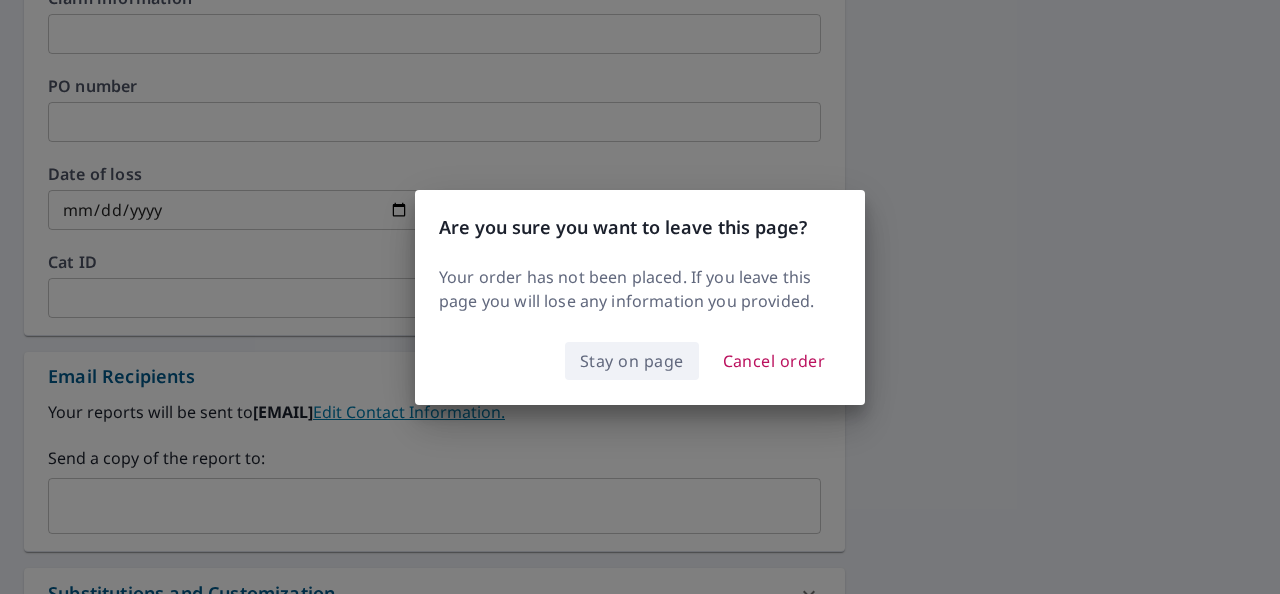click on "Stay on page" at bounding box center [632, 361] 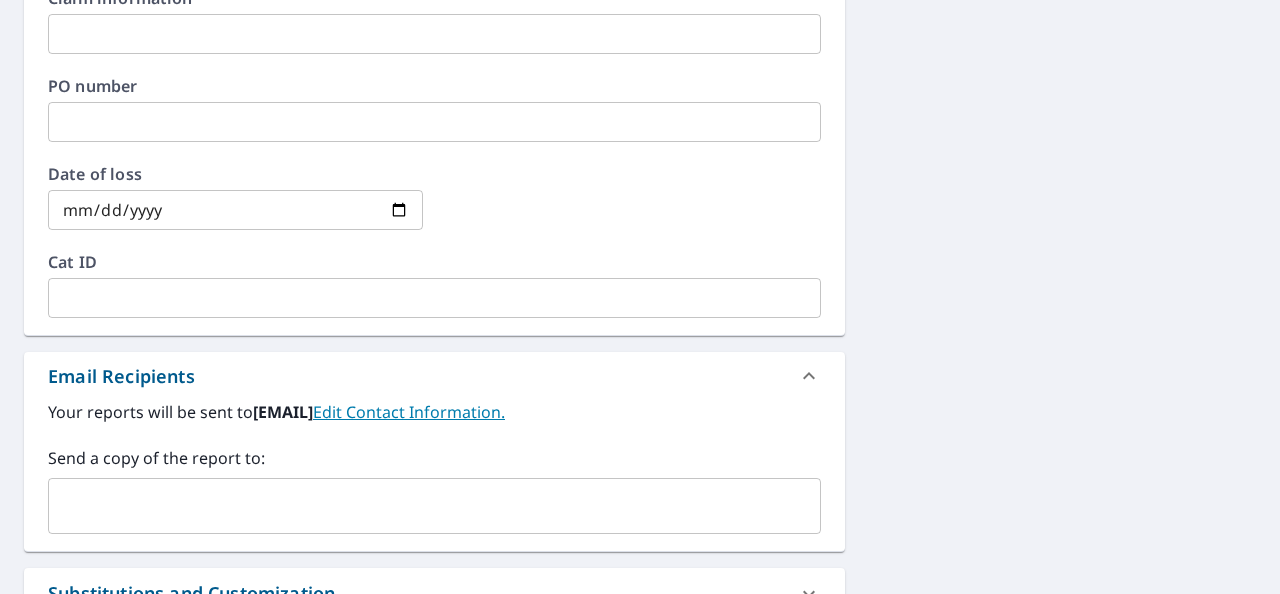 click at bounding box center (434, 122) 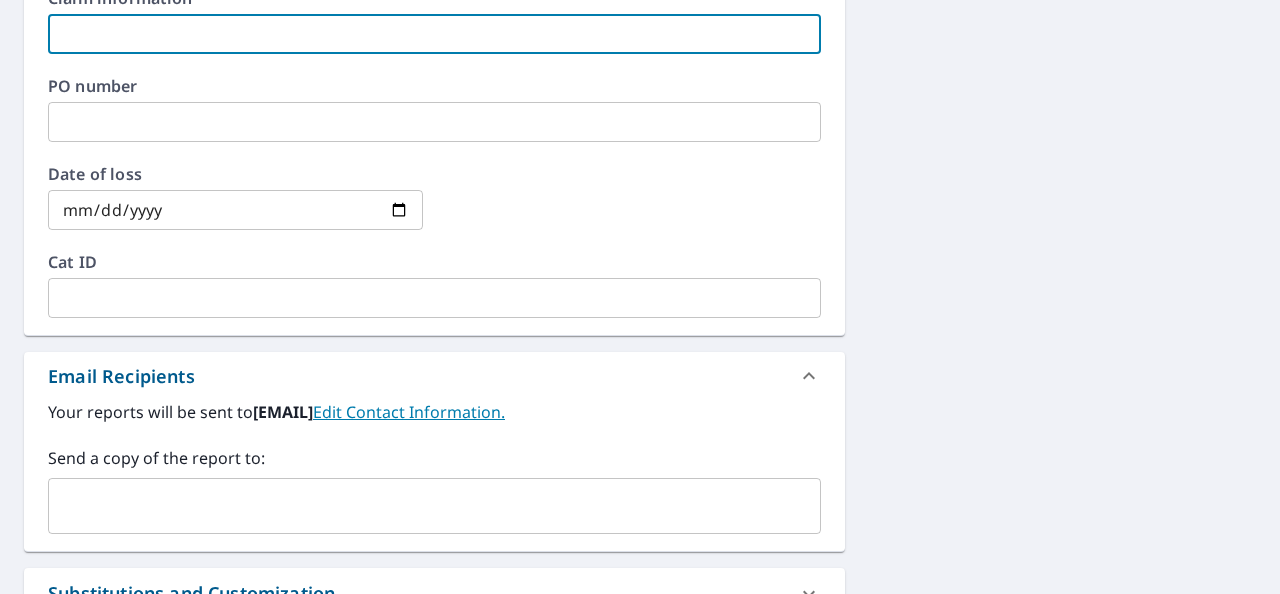click at bounding box center [434, 34] 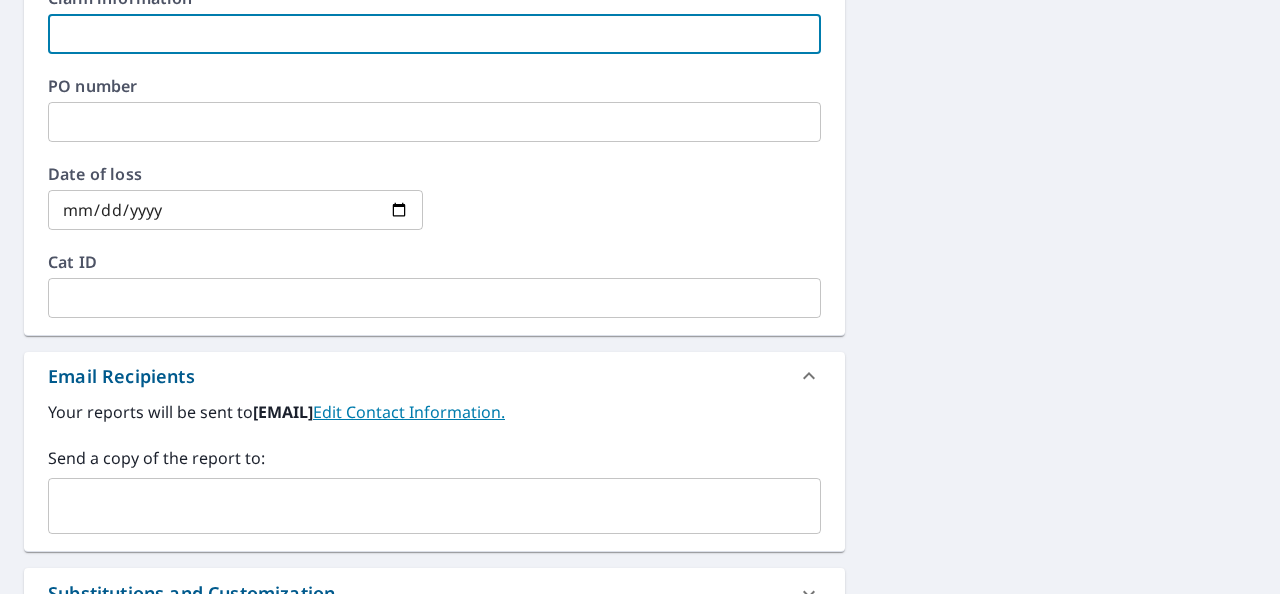 type on "N" 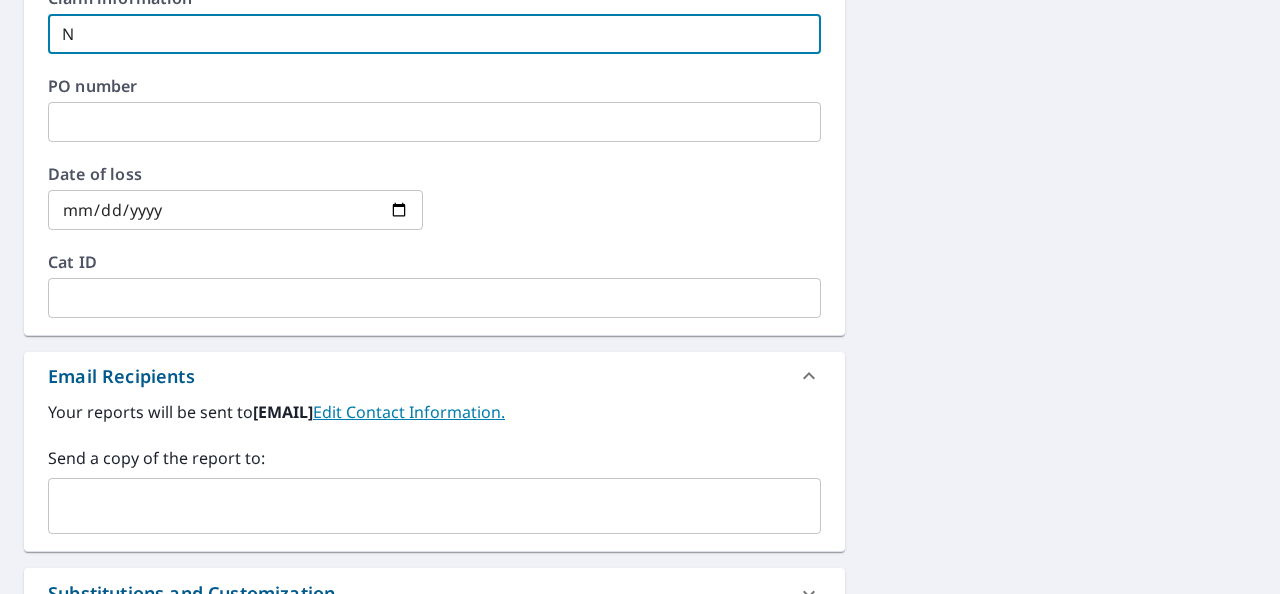 type on "NG" 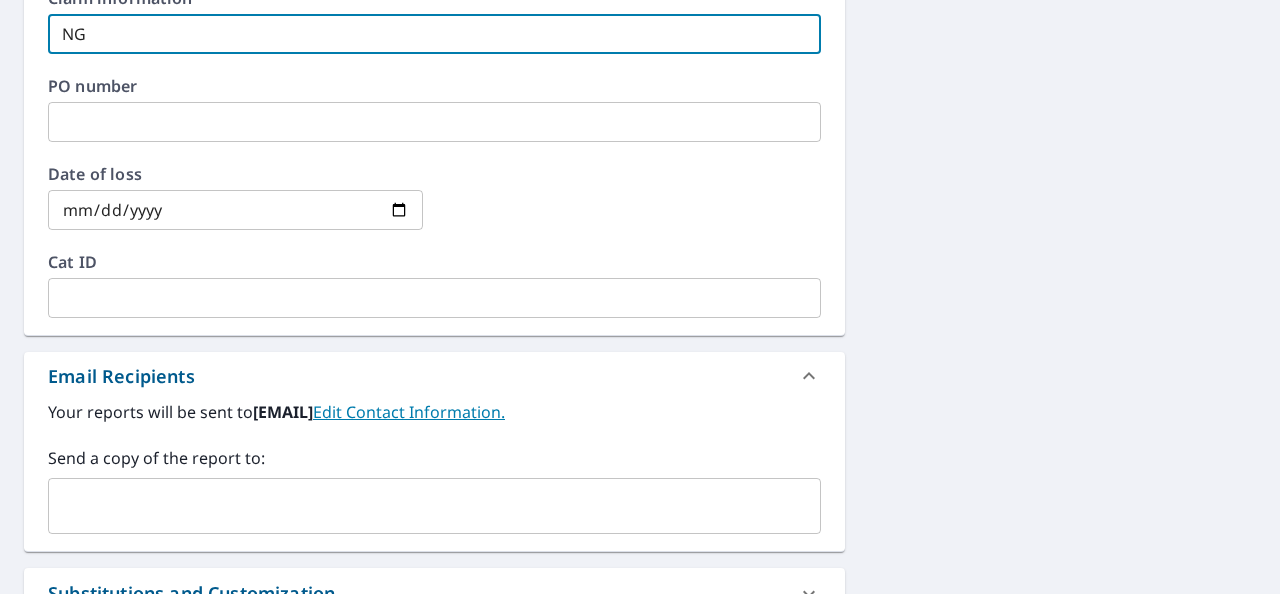 type on "[ALPHANUMERIC]-" 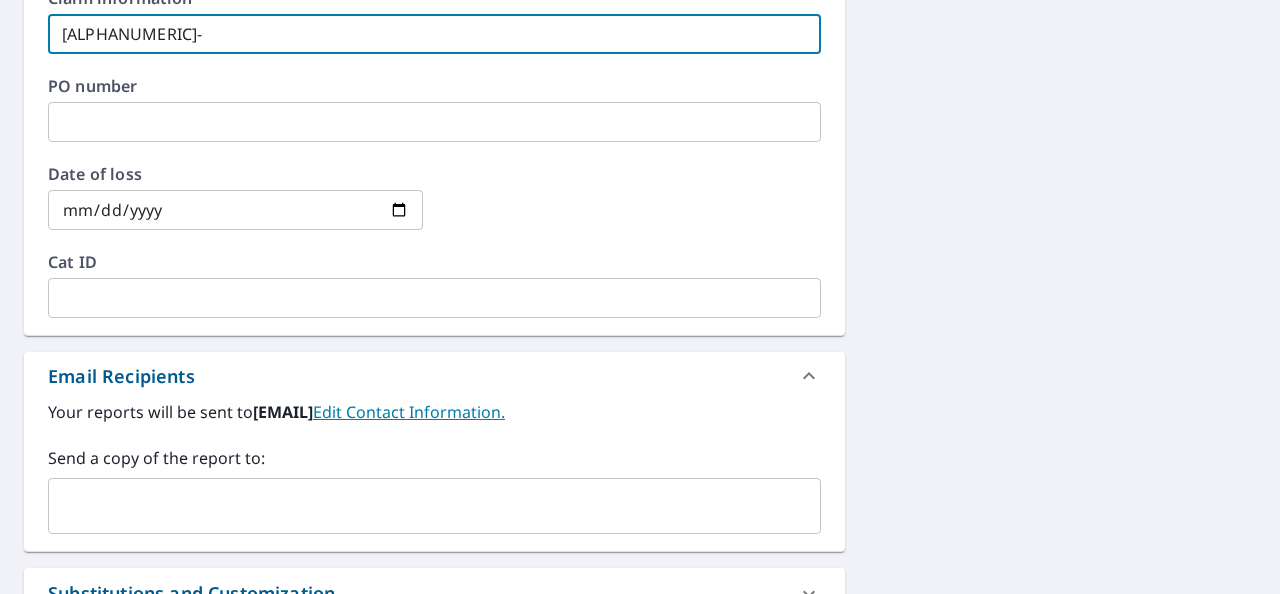 type on "[ALPHANUMERIC]-" 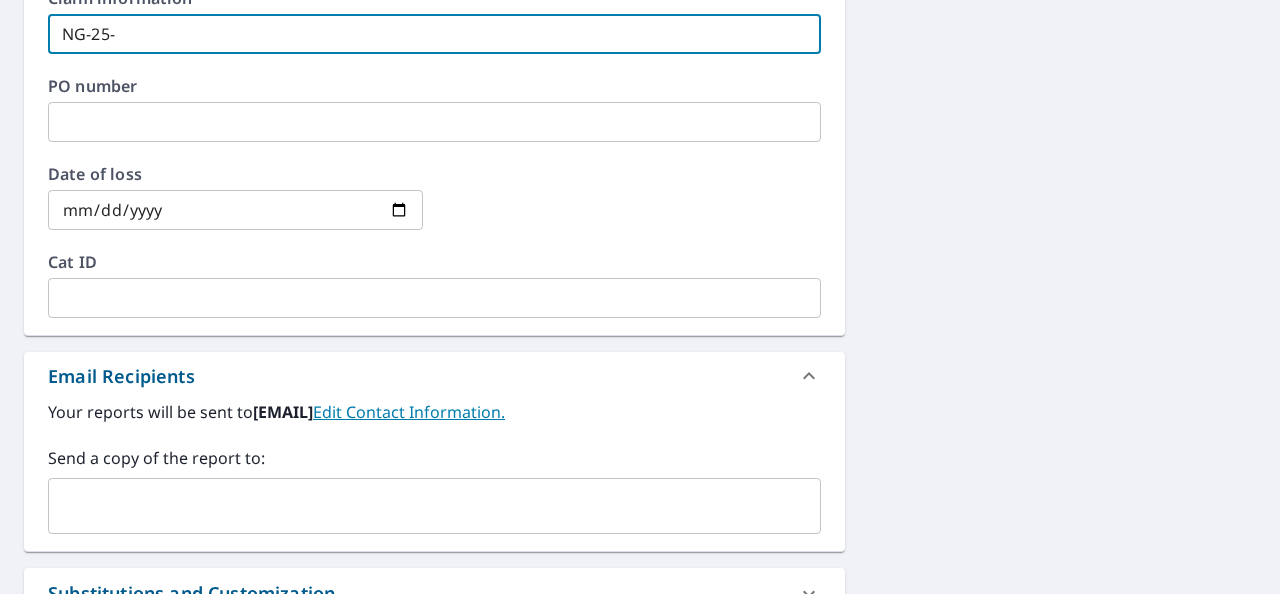 type on "[ALPHANUMERIC]-" 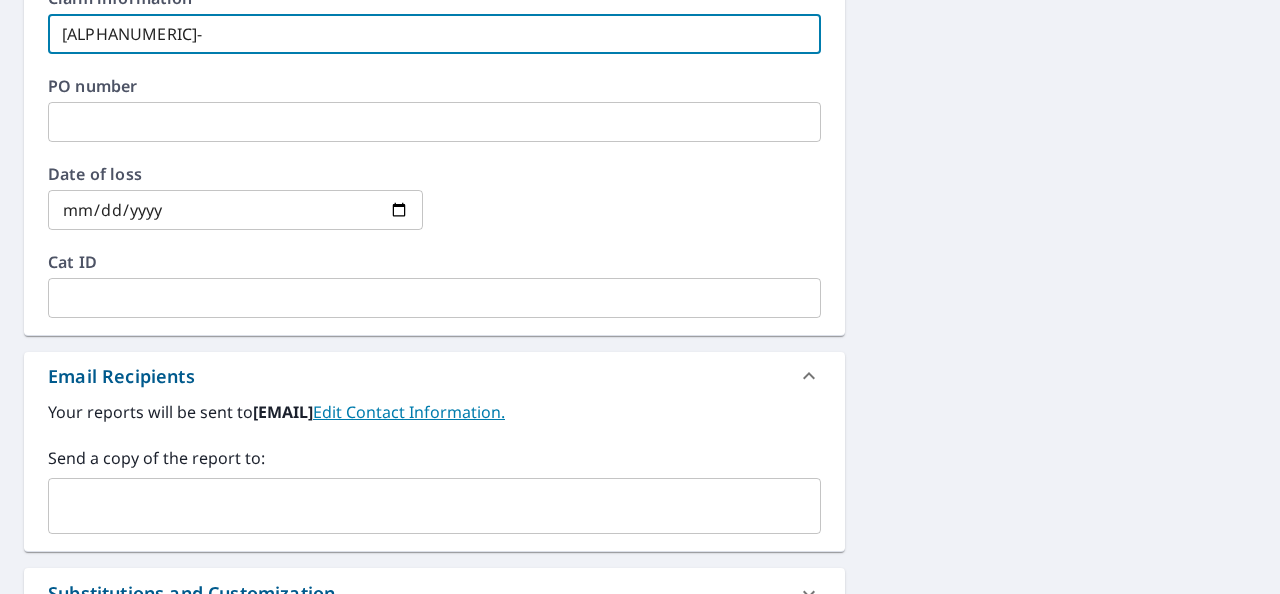 type on "[ALPHANUMERIC]-" 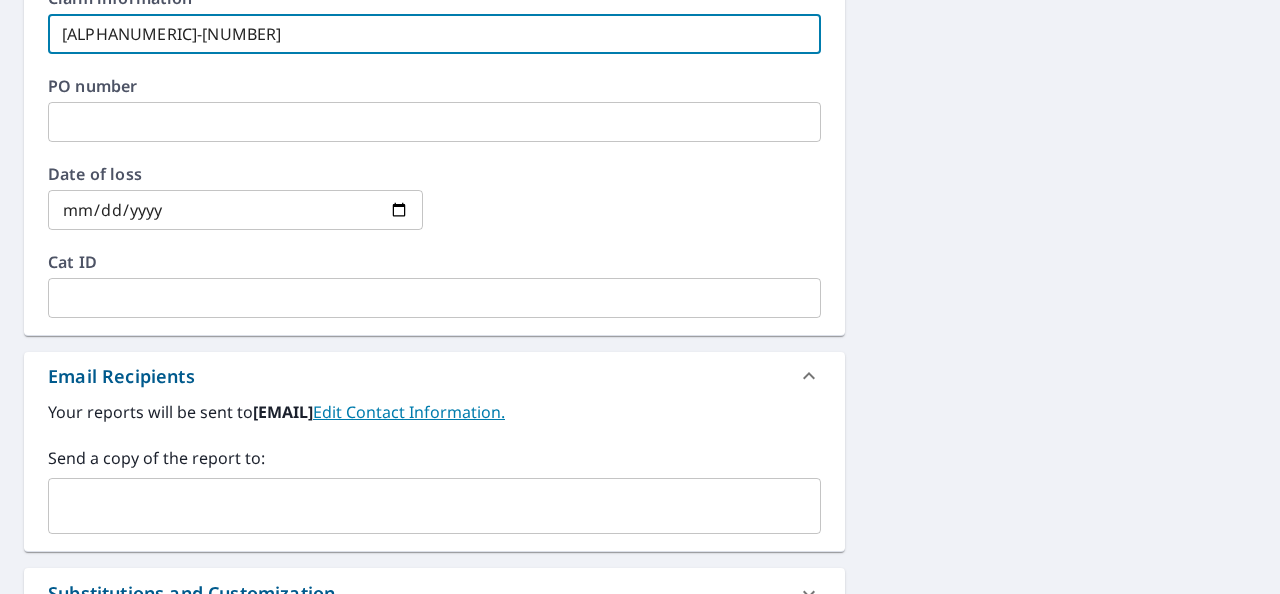 type on "[ALPHANUMERIC]-[NUMBER]" 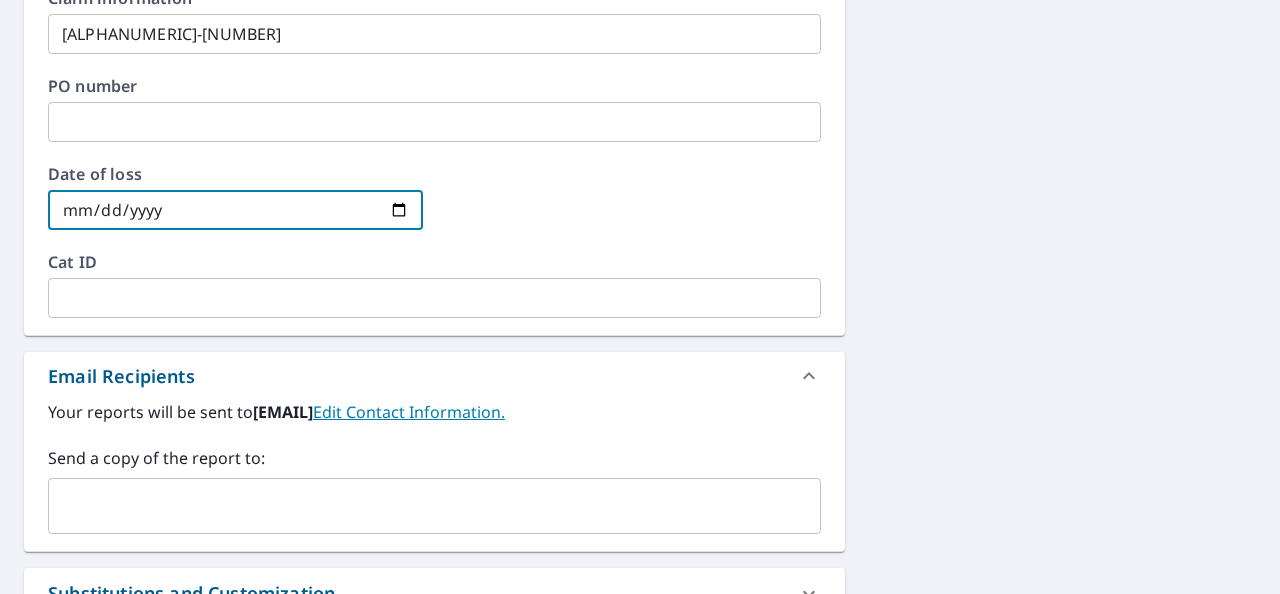 type on "[DATE]" 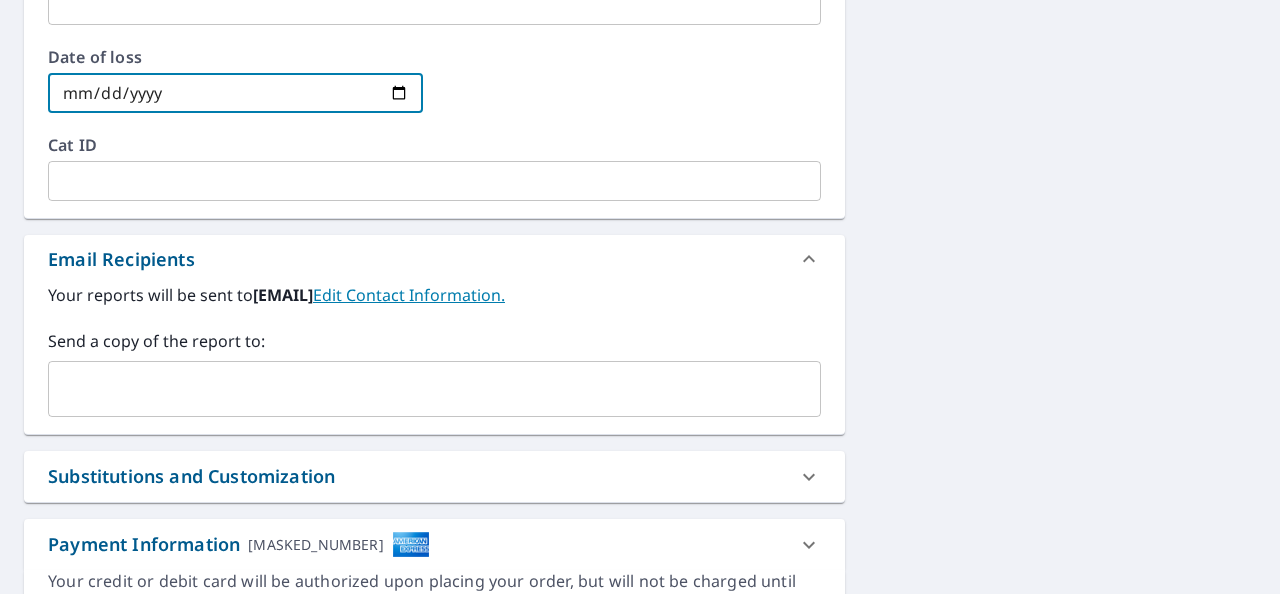 scroll, scrollTop: 992, scrollLeft: 0, axis: vertical 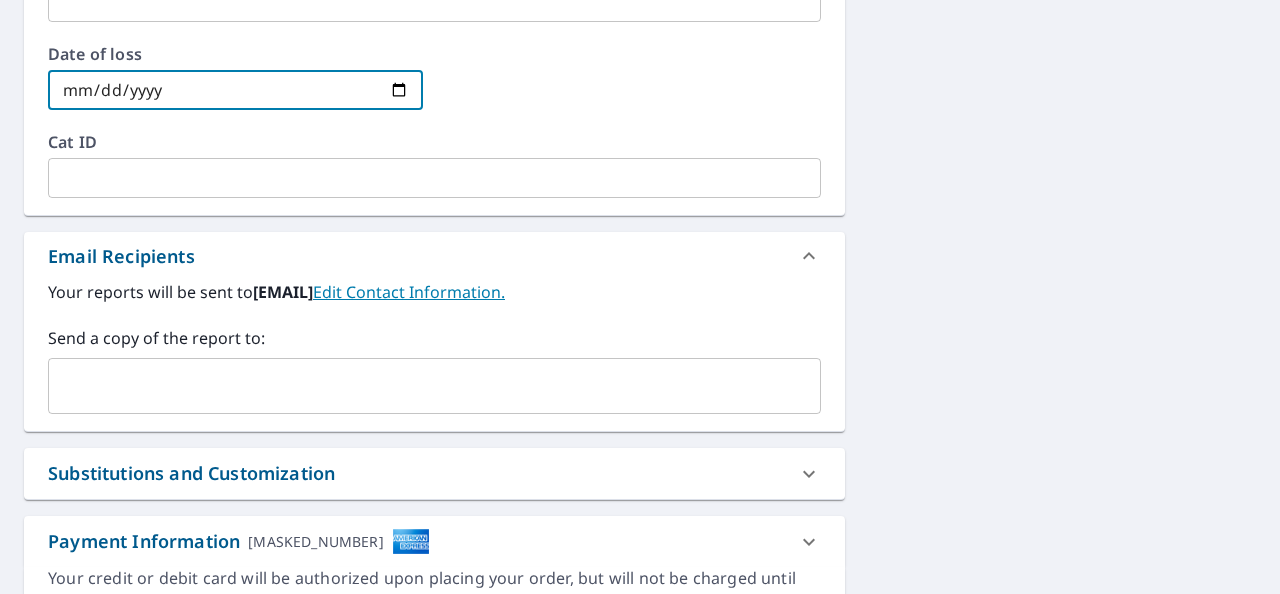 click on "Edit Contact Information." at bounding box center (409, 292) 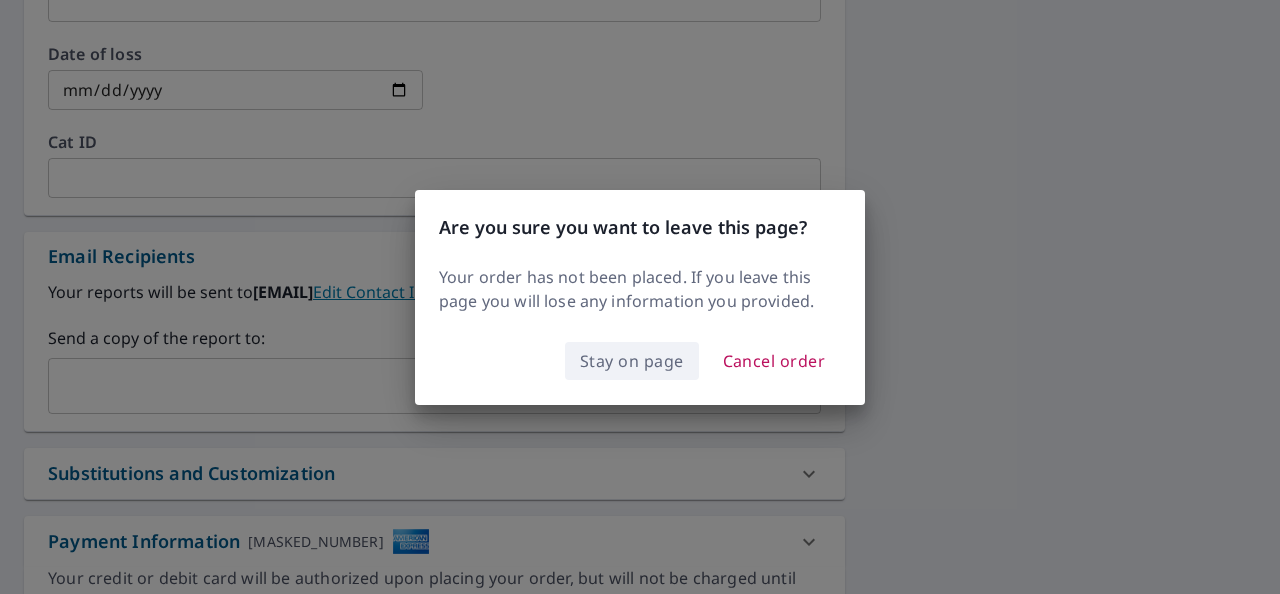 click on "Stay on page" at bounding box center (632, 361) 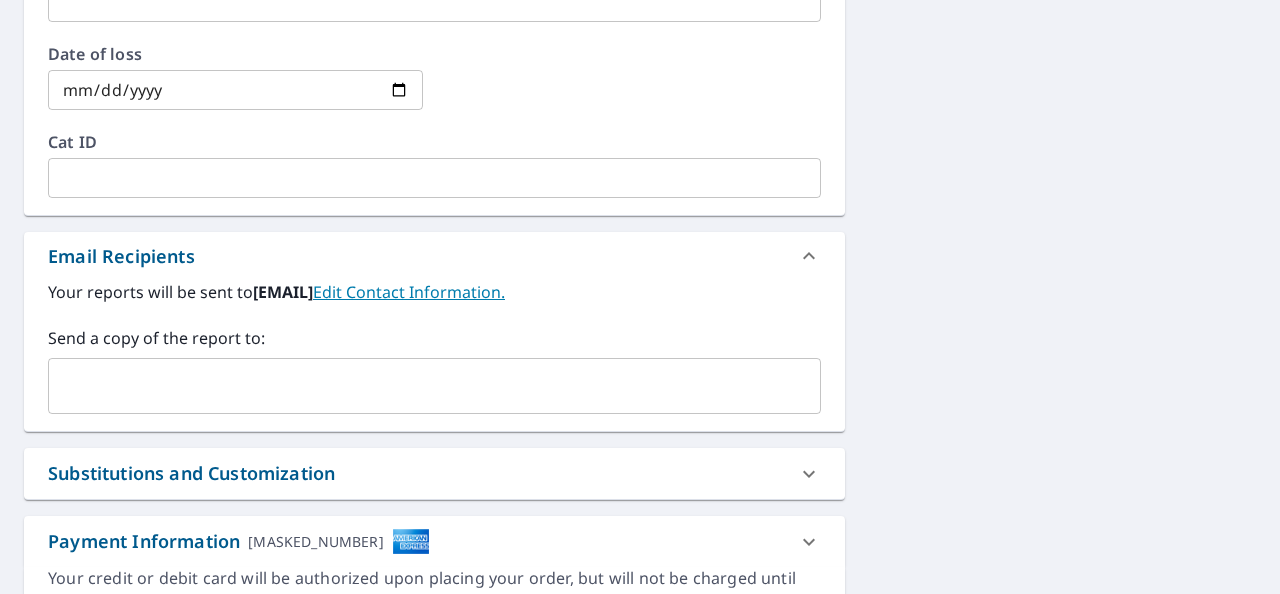 click on "Edit Contact Information." at bounding box center (409, 292) 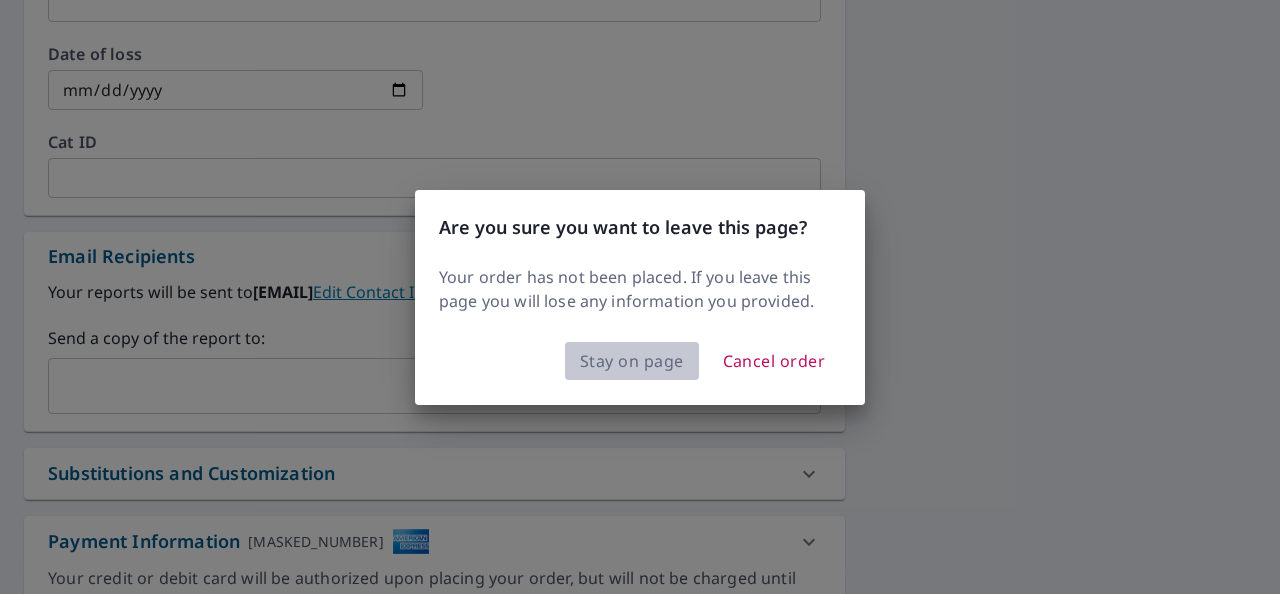 click on "Stay on page" at bounding box center (632, 361) 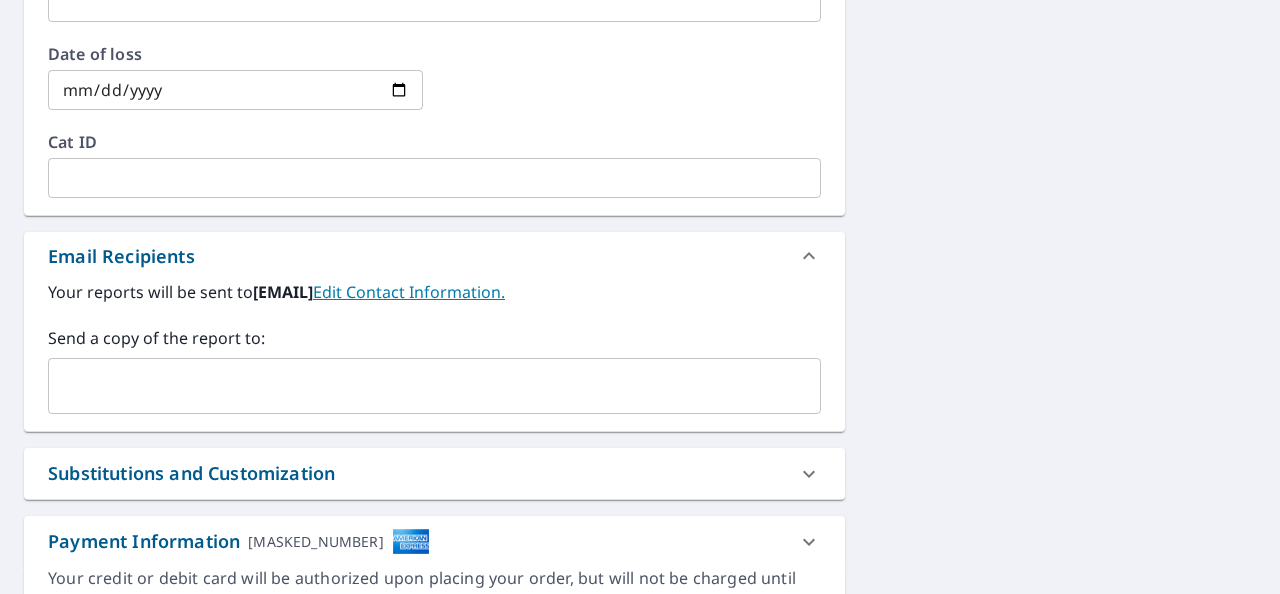 click on "Send a copy of the report to:" at bounding box center [434, 338] 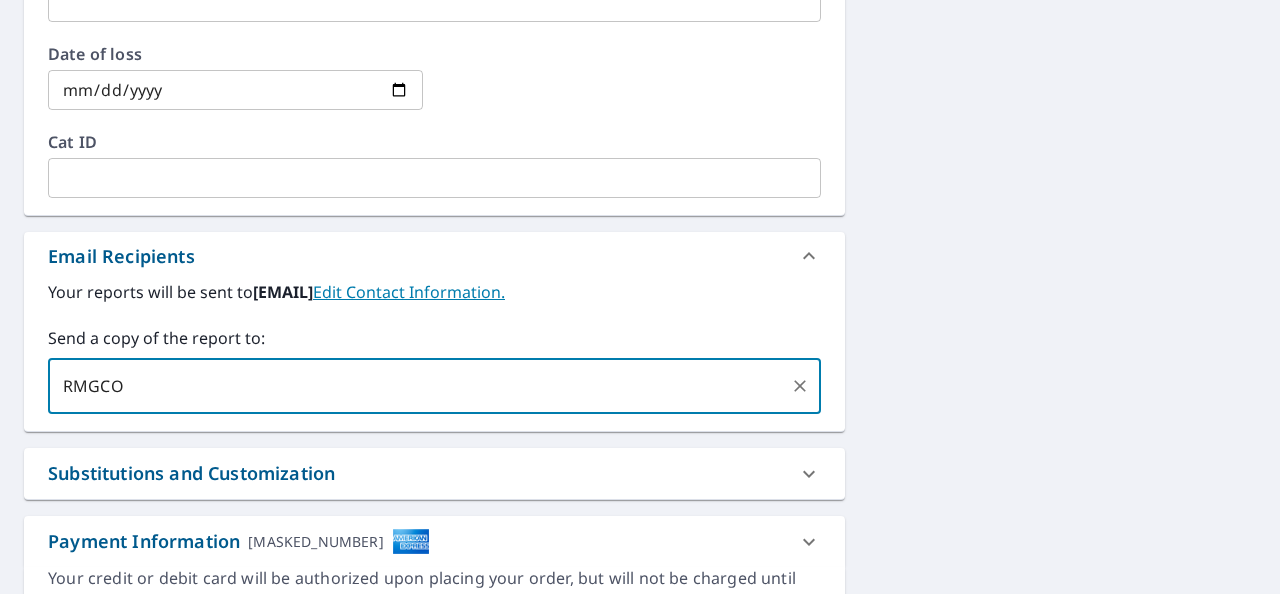 type on "[EMAIL]" 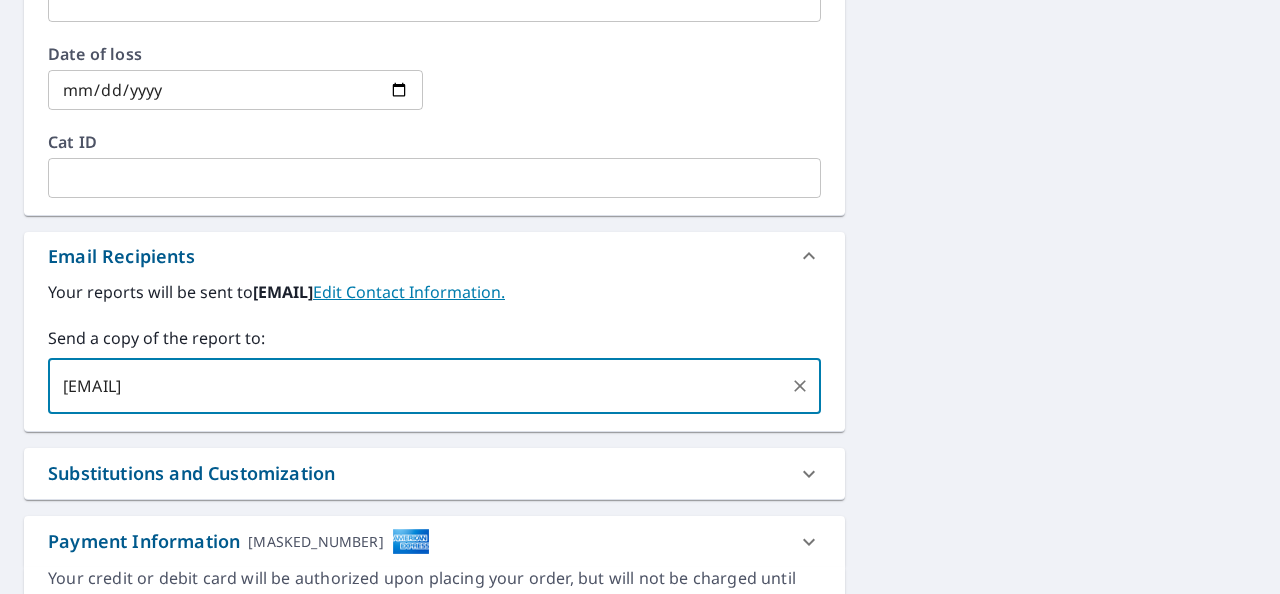 type 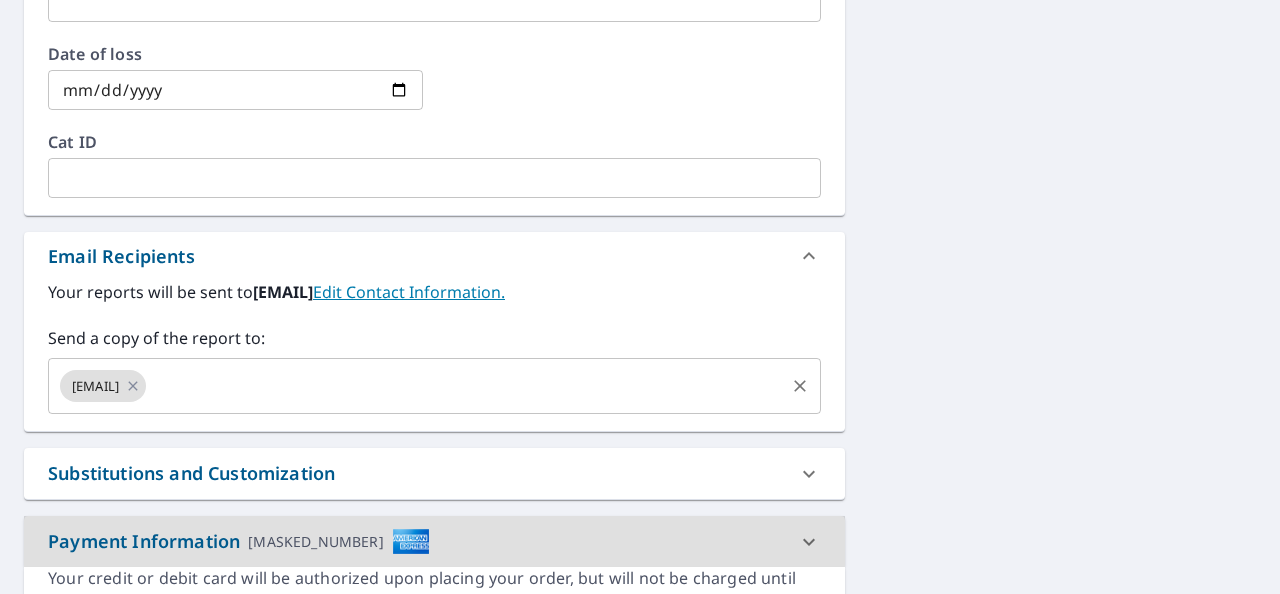scroll, scrollTop: 103, scrollLeft: 0, axis: vertical 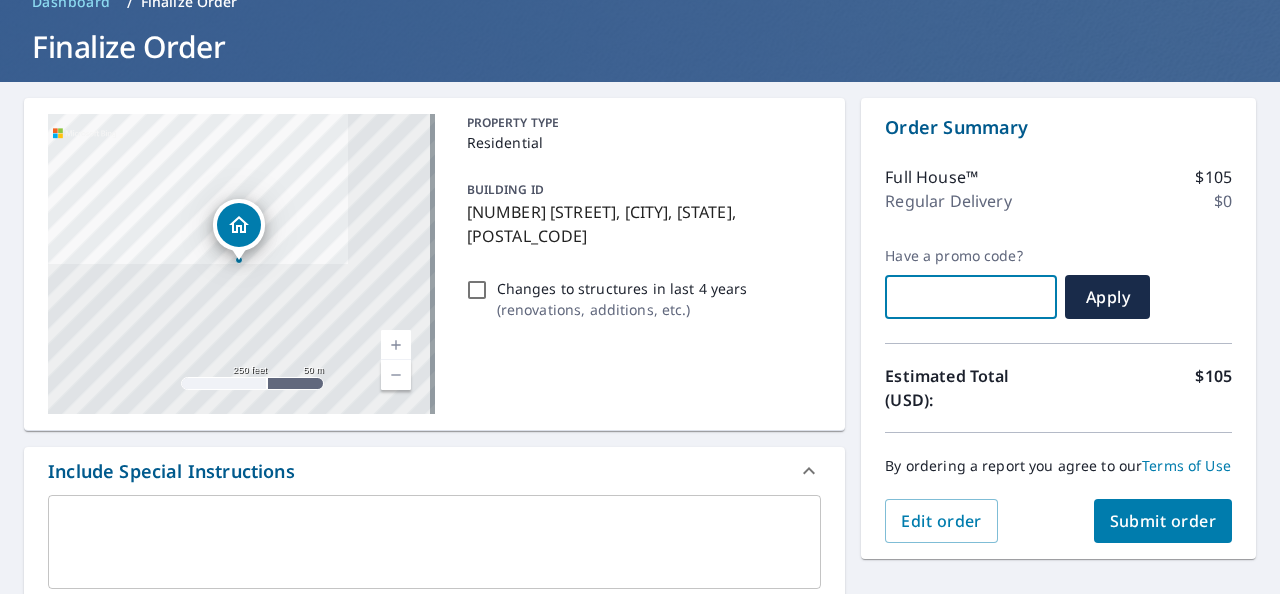 click on "Submit order" at bounding box center [1163, 521] 